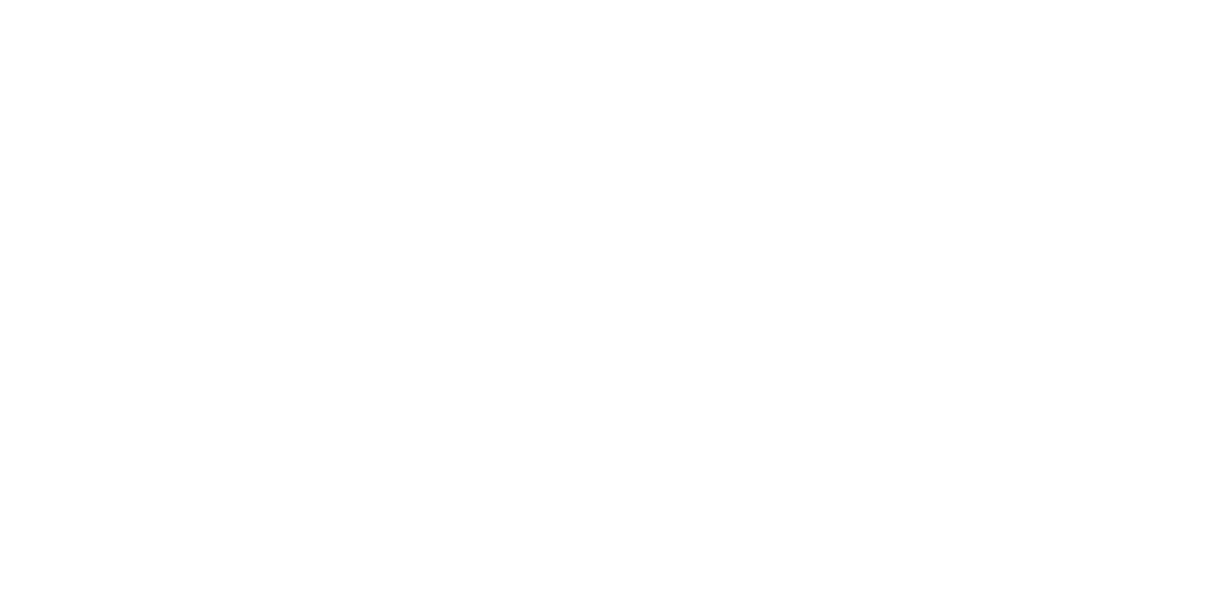 scroll, scrollTop: 0, scrollLeft: 0, axis: both 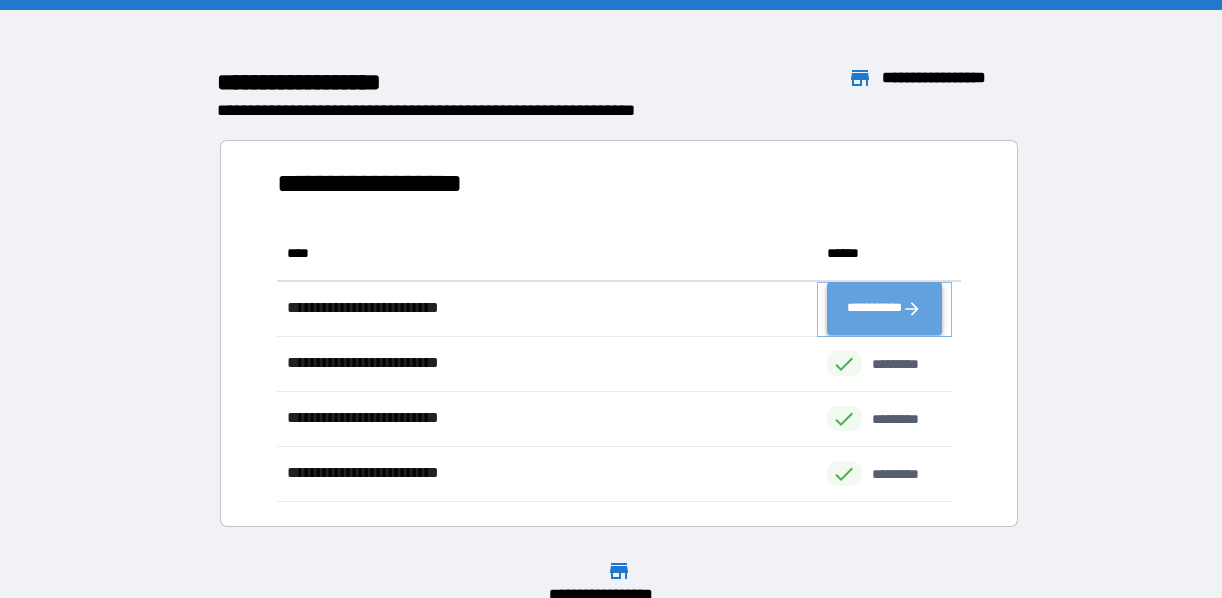 click on "**********" at bounding box center [884, 309] 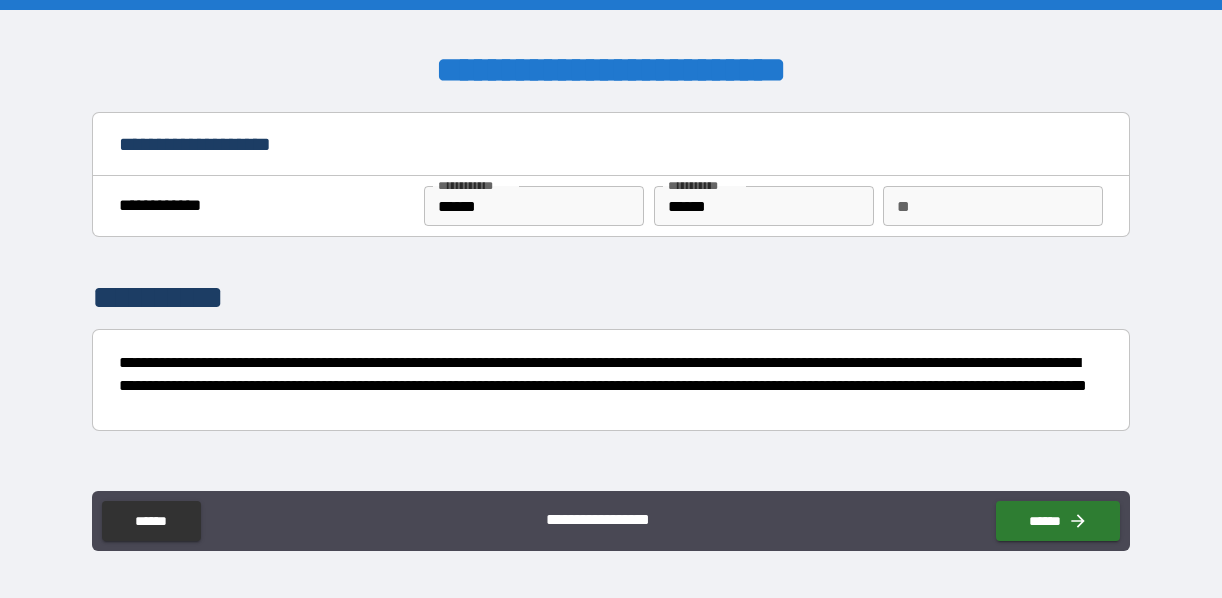 click on "**********" at bounding box center [611, 206] 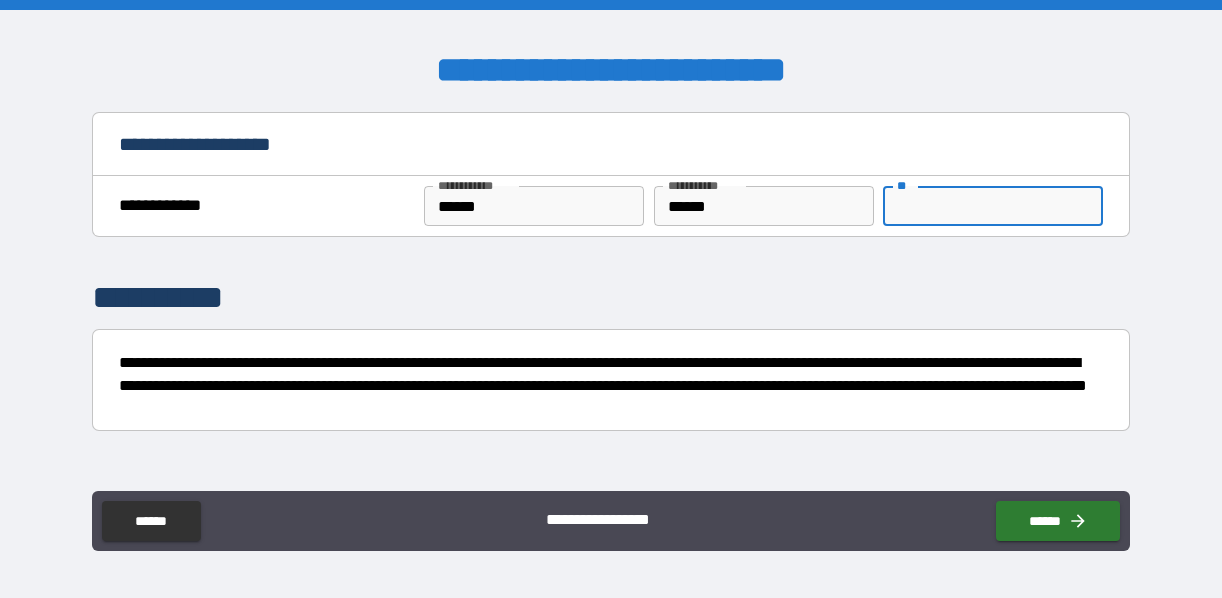 click on "**" at bounding box center (993, 206) 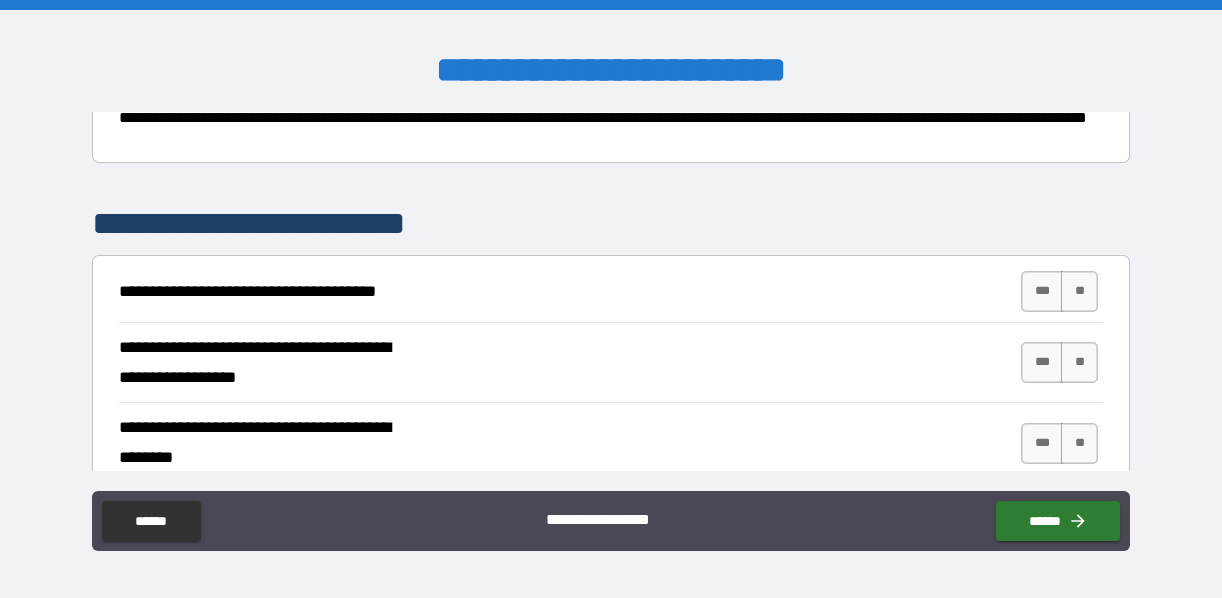 scroll, scrollTop: 300, scrollLeft: 0, axis: vertical 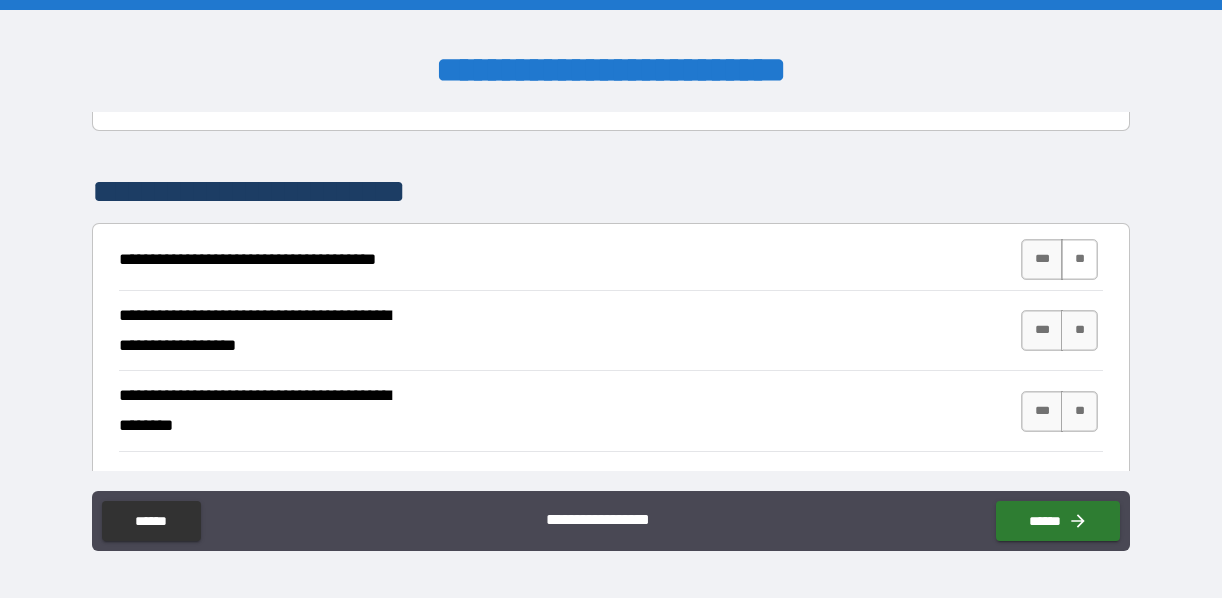 click on "**" at bounding box center [1079, 259] 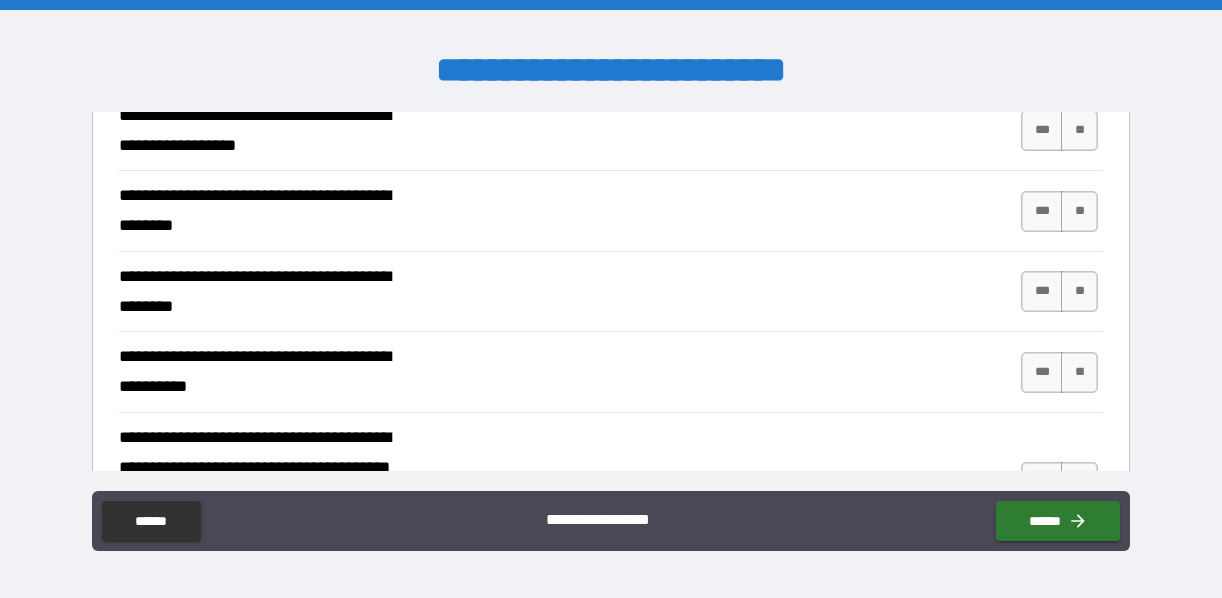 scroll, scrollTop: 400, scrollLeft: 0, axis: vertical 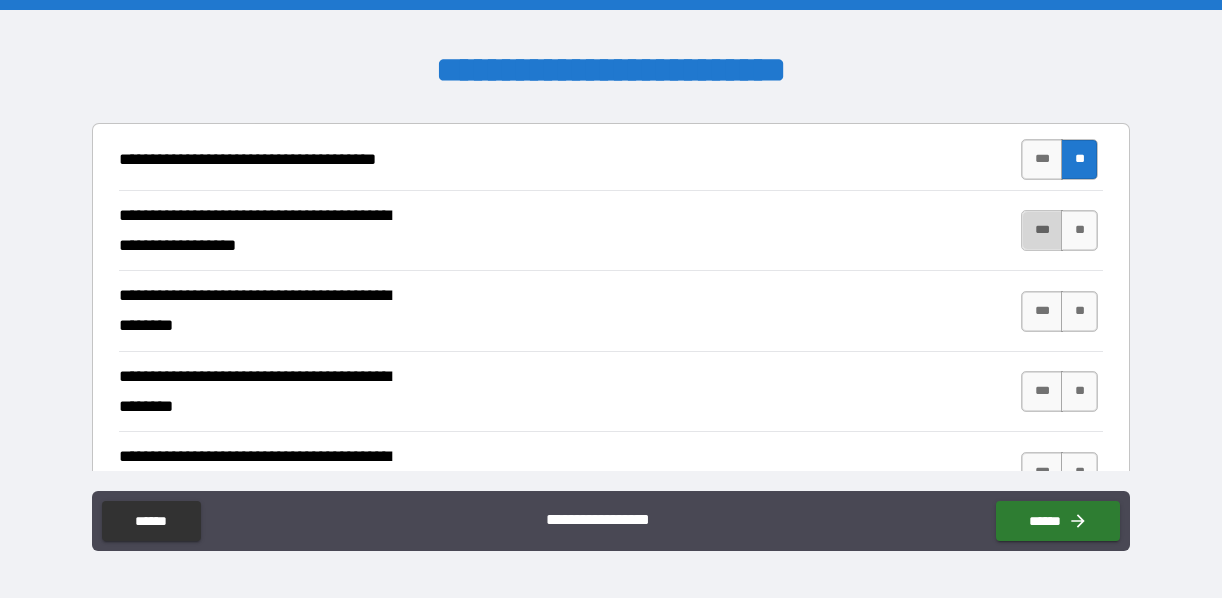 click on "***" at bounding box center (1042, 230) 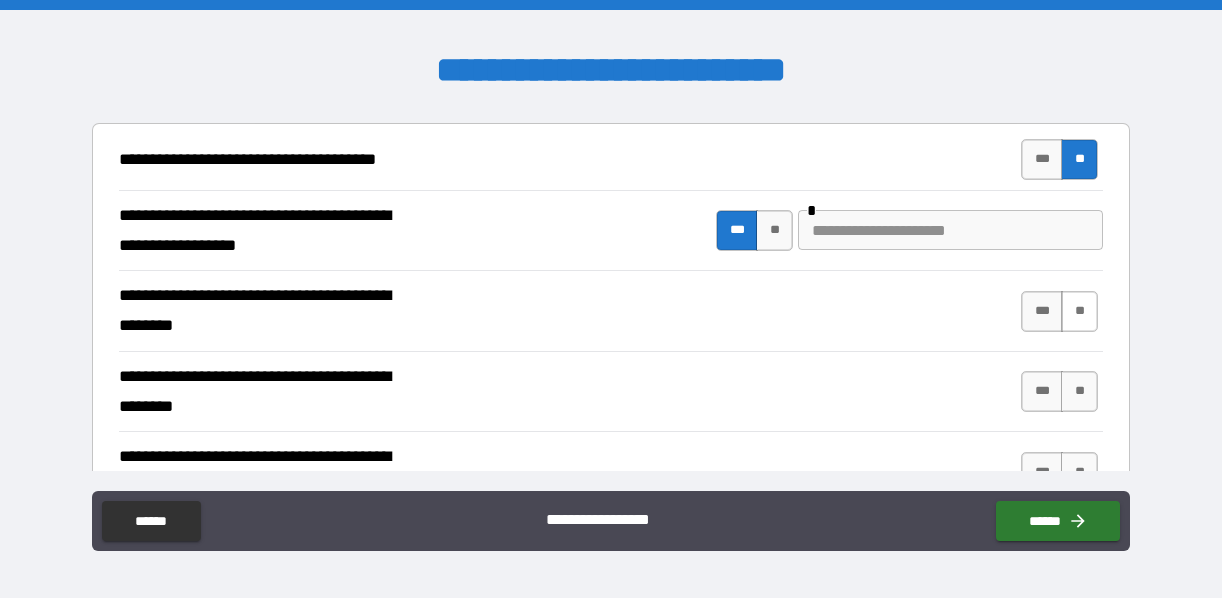 click on "**" at bounding box center [1079, 311] 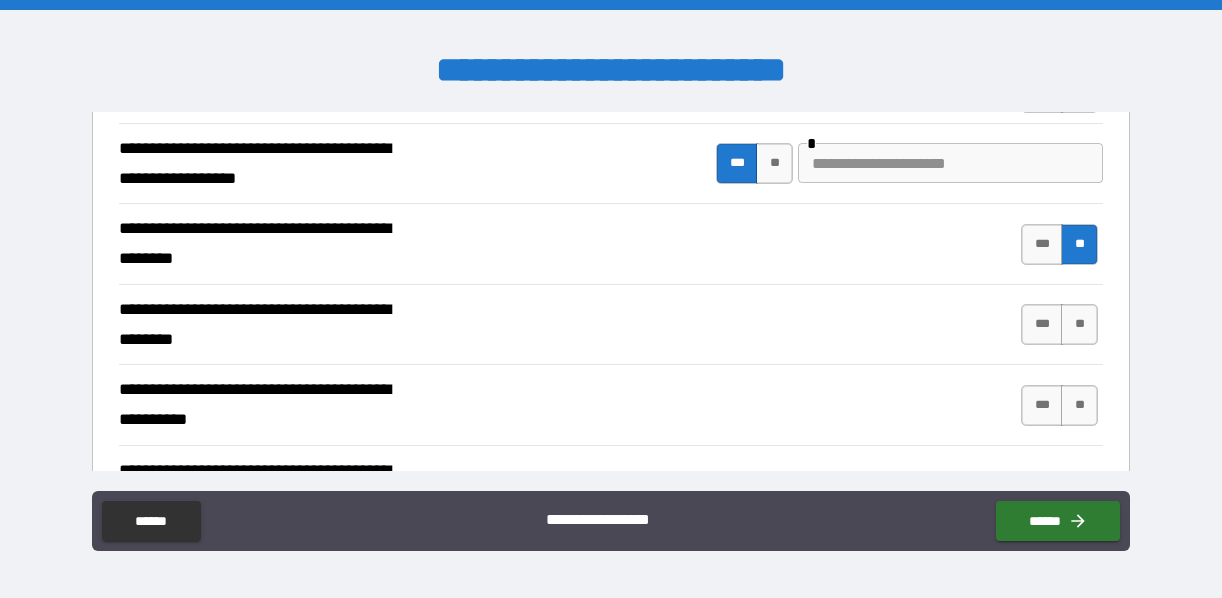 scroll, scrollTop: 500, scrollLeft: 0, axis: vertical 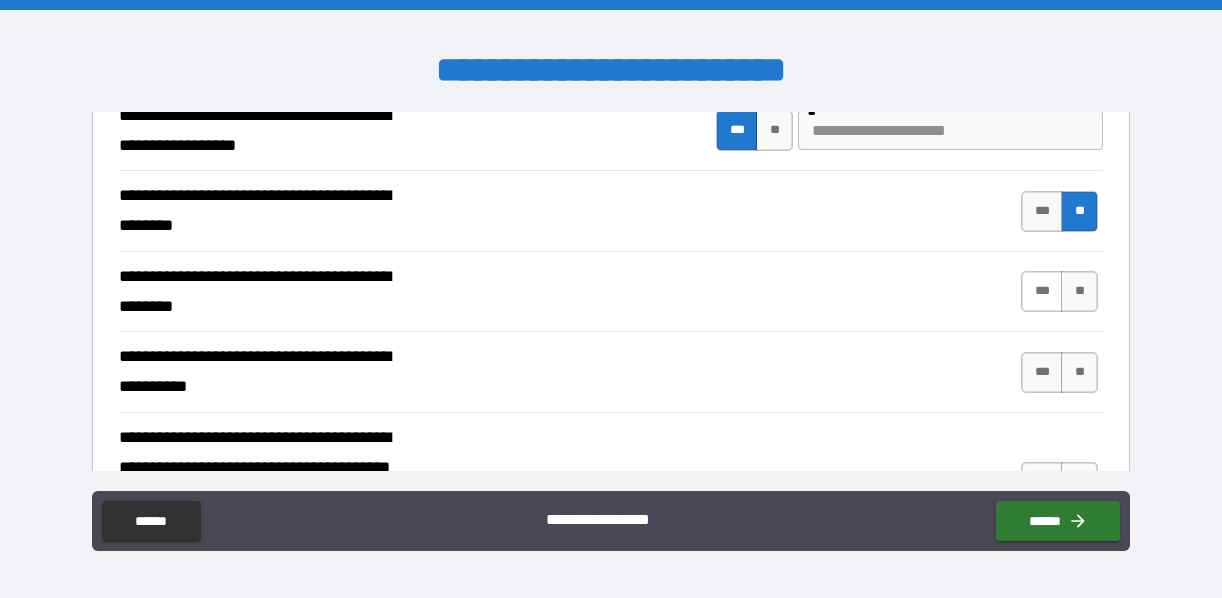 click on "***" at bounding box center (1042, 291) 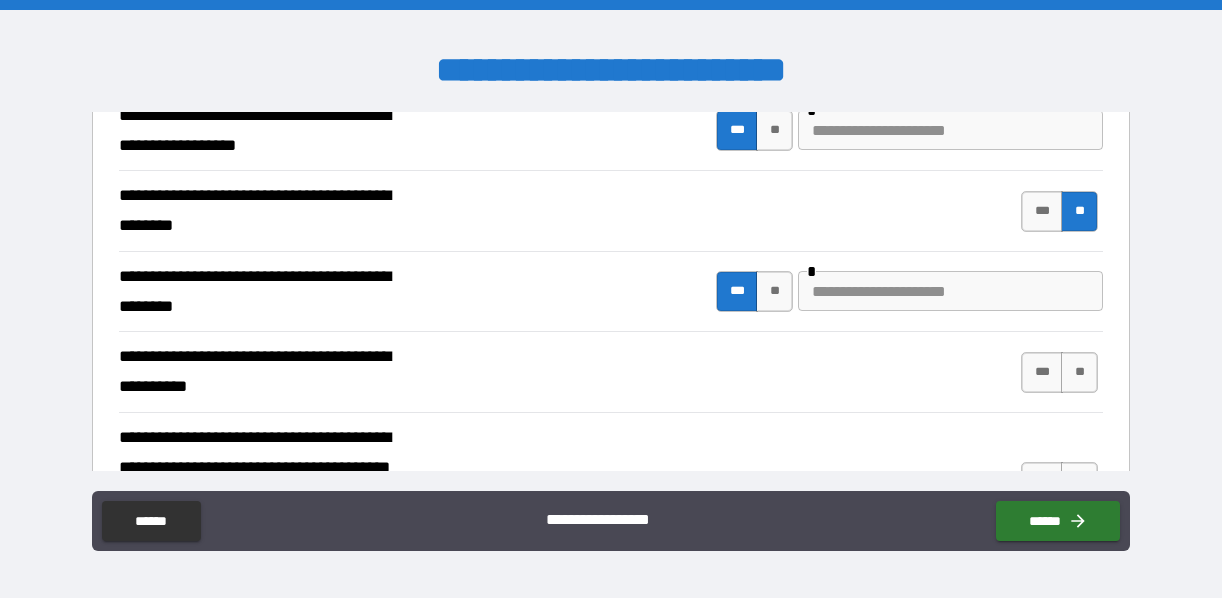 scroll, scrollTop: 600, scrollLeft: 0, axis: vertical 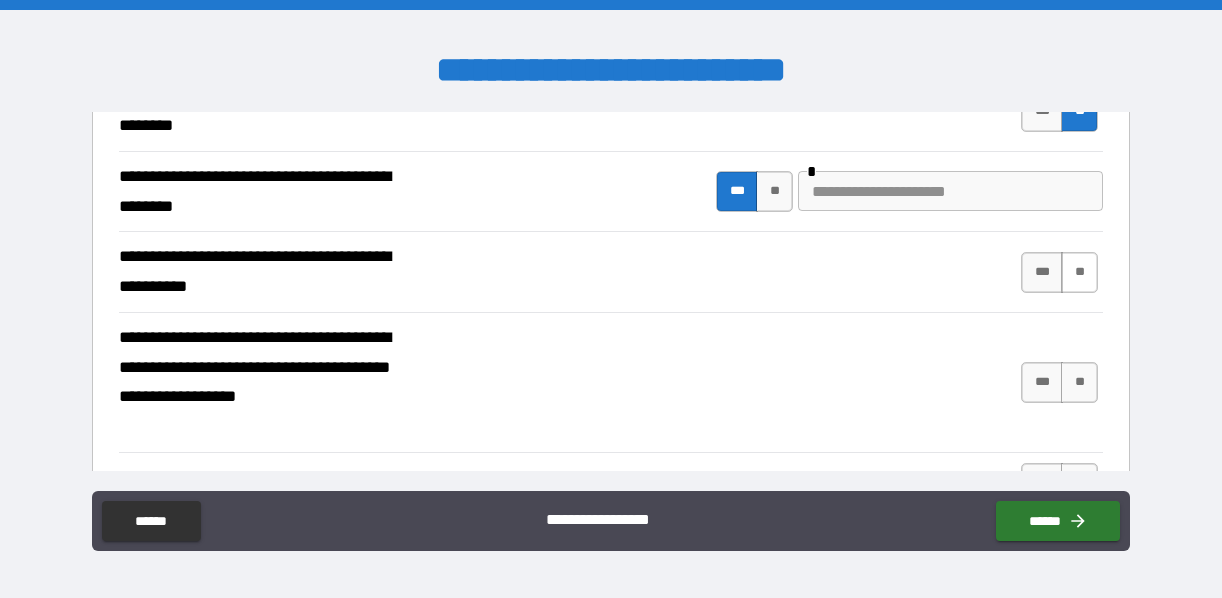click on "**" at bounding box center (1079, 272) 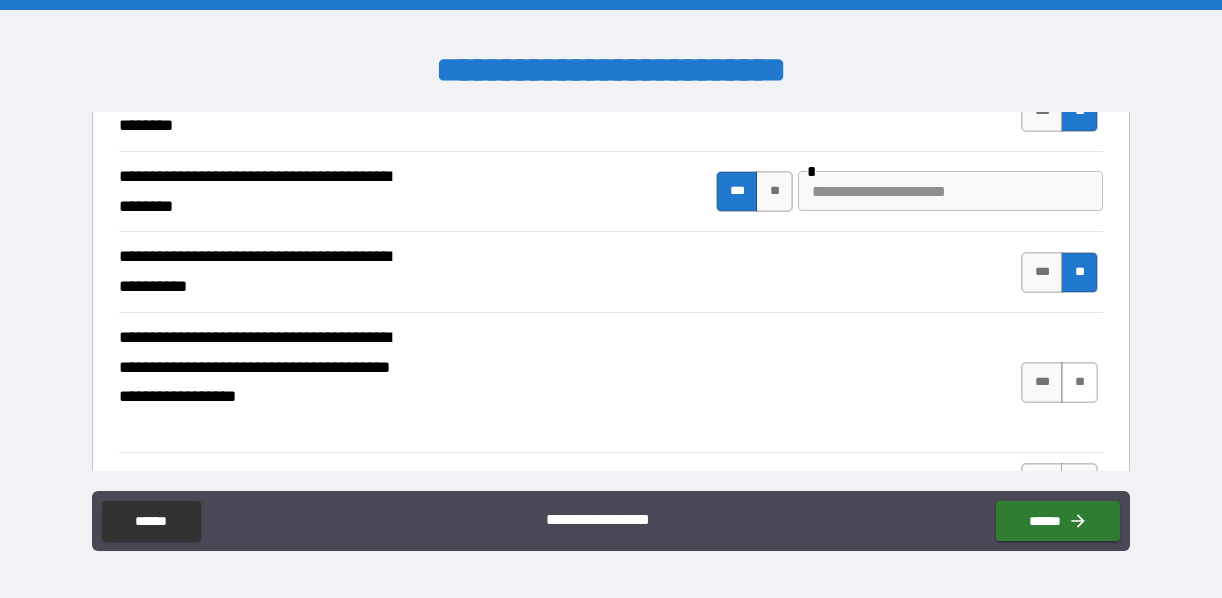 click on "**" at bounding box center (1079, 382) 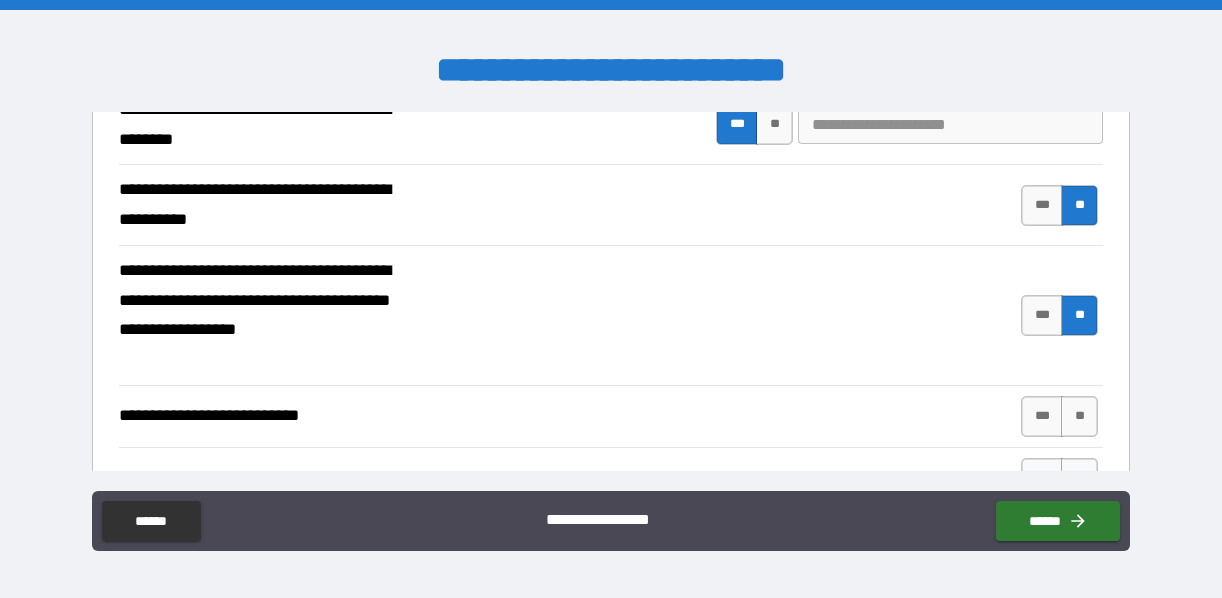 scroll, scrollTop: 700, scrollLeft: 0, axis: vertical 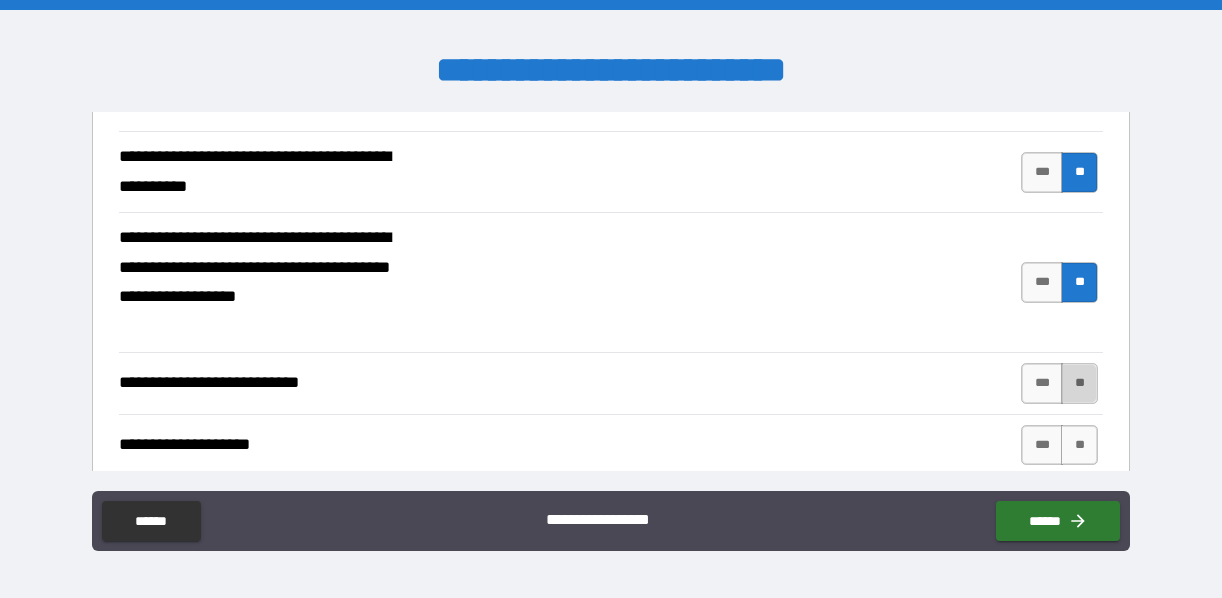 click on "**" at bounding box center (1079, 383) 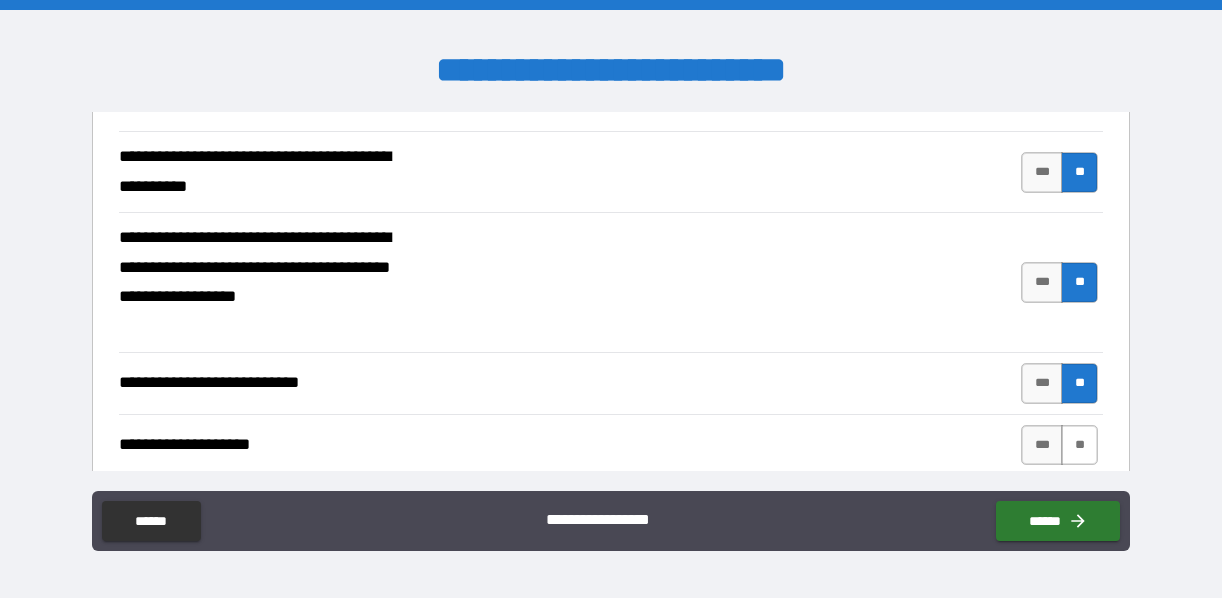 click on "**" at bounding box center (1079, 445) 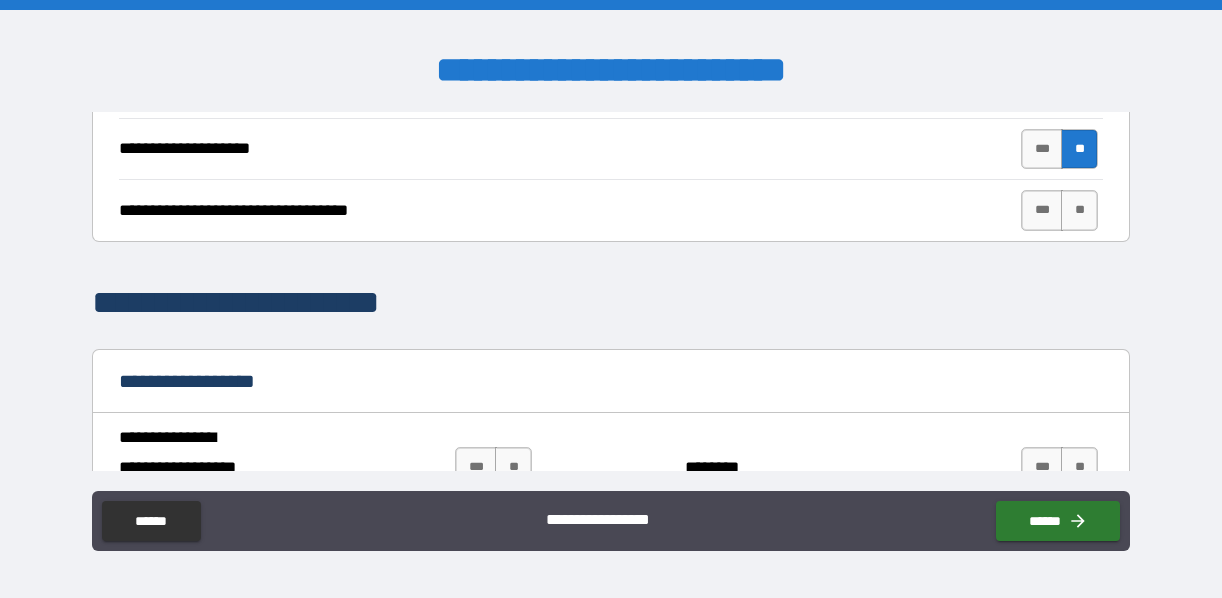 scroll, scrollTop: 1000, scrollLeft: 0, axis: vertical 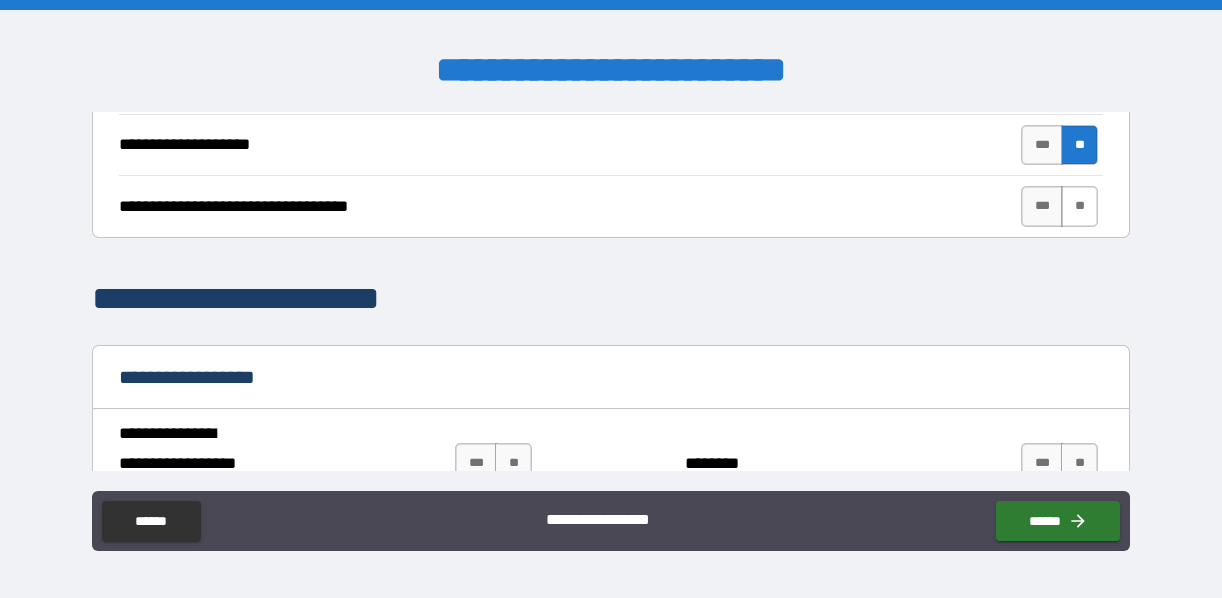 click on "**" at bounding box center [1079, 206] 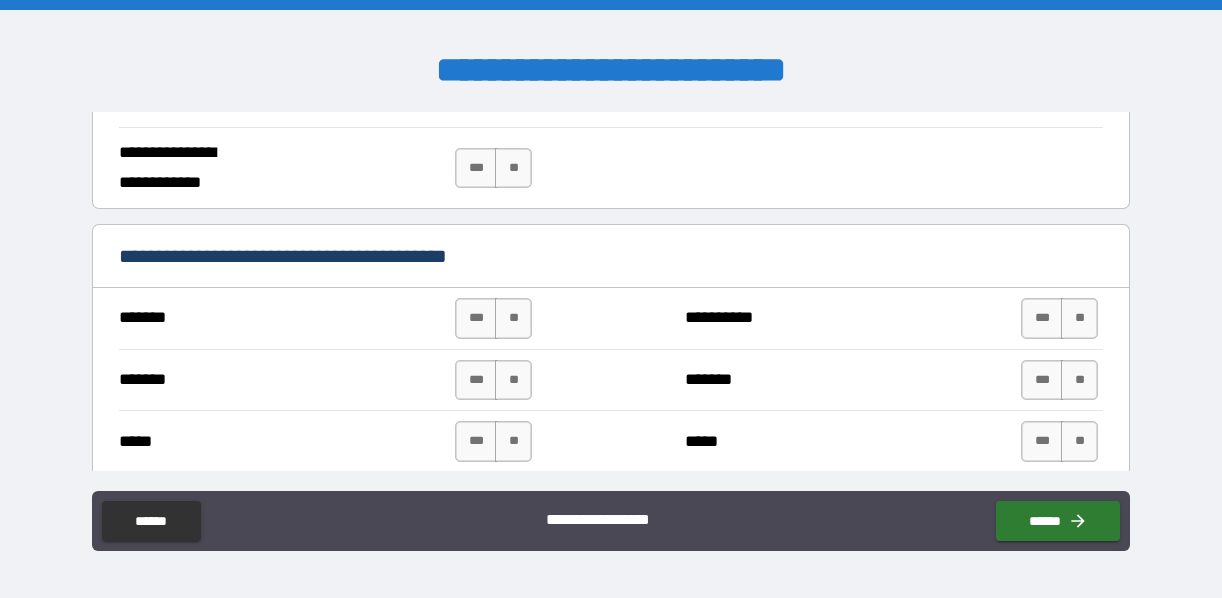 scroll, scrollTop: 1400, scrollLeft: 0, axis: vertical 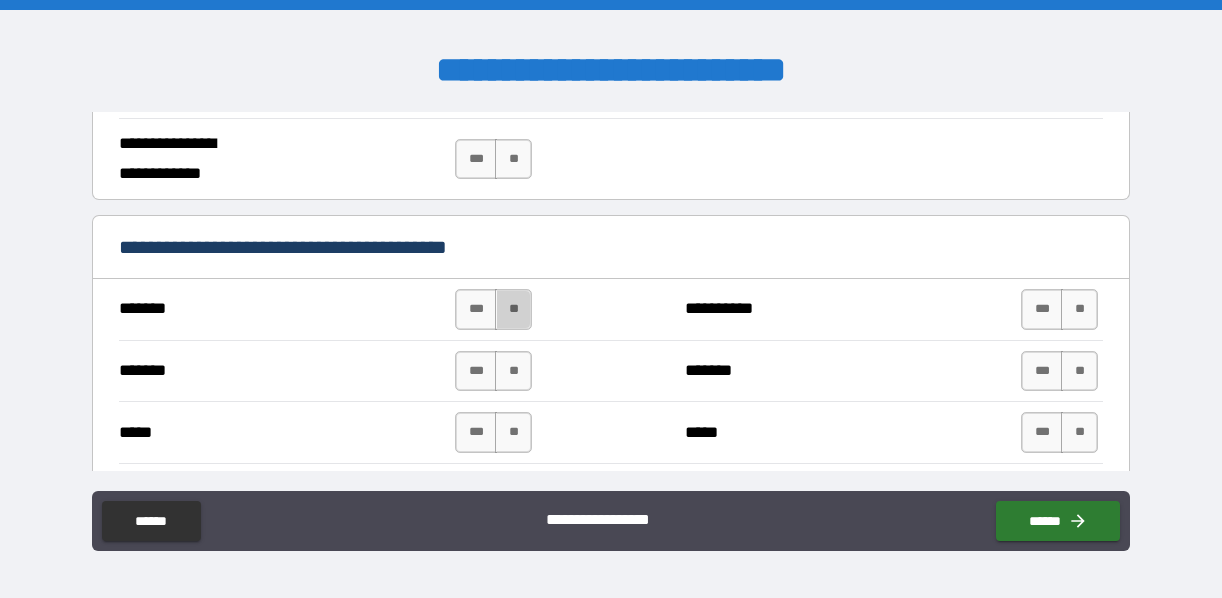 drag, startPoint x: 512, startPoint y: 307, endPoint x: 506, endPoint y: 345, distance: 38.470768 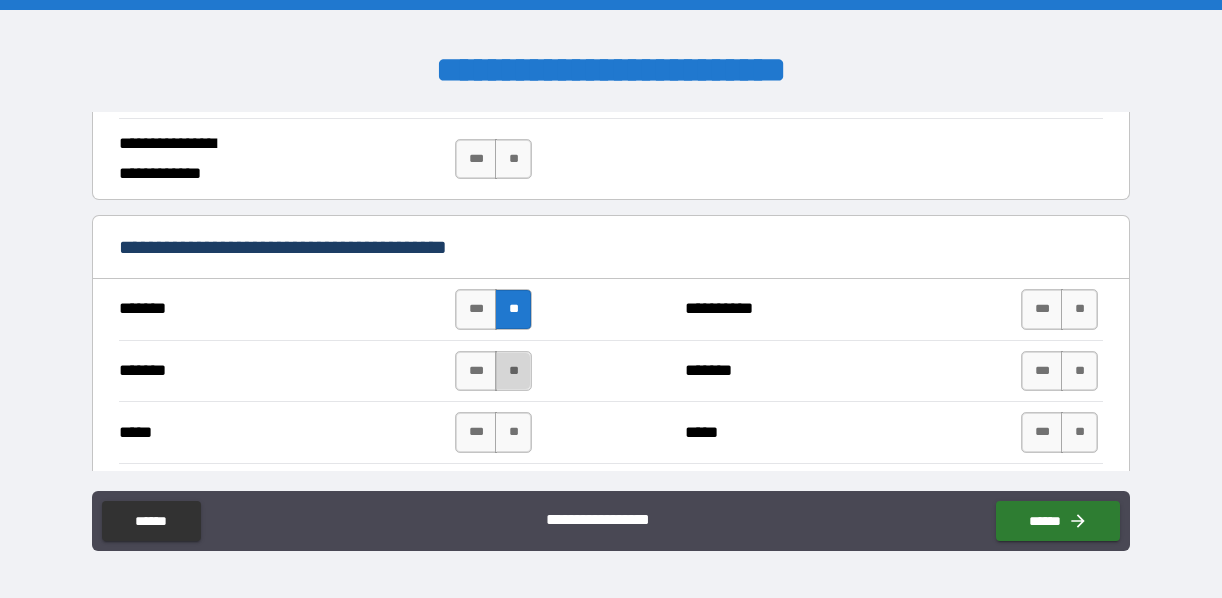 click on "**" at bounding box center [513, 371] 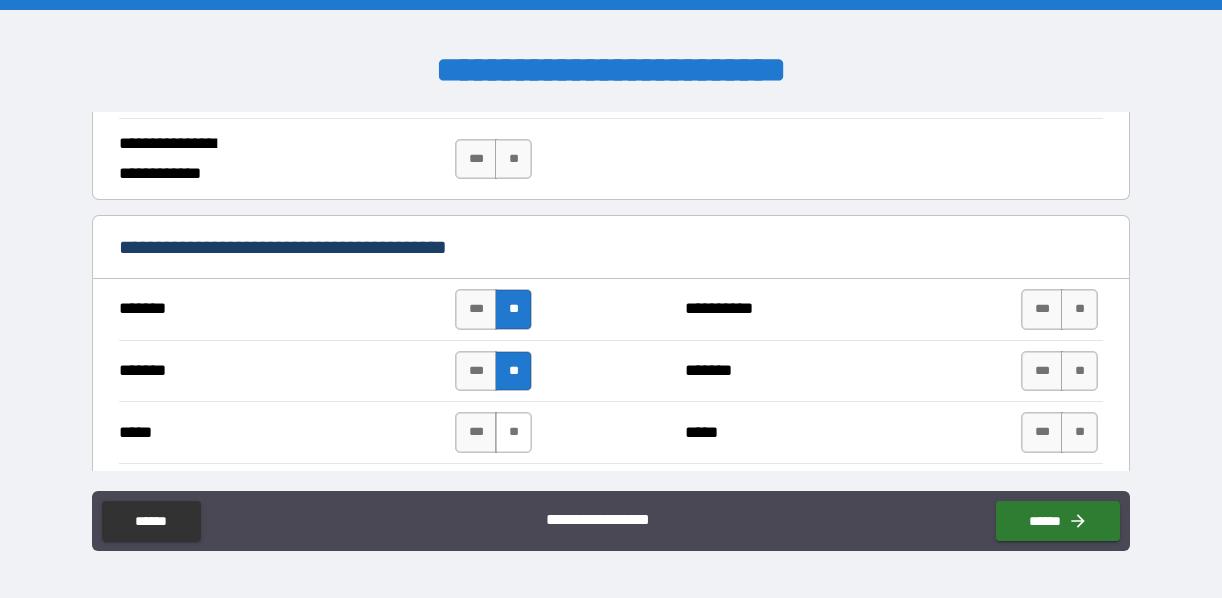 click on "**" at bounding box center [513, 432] 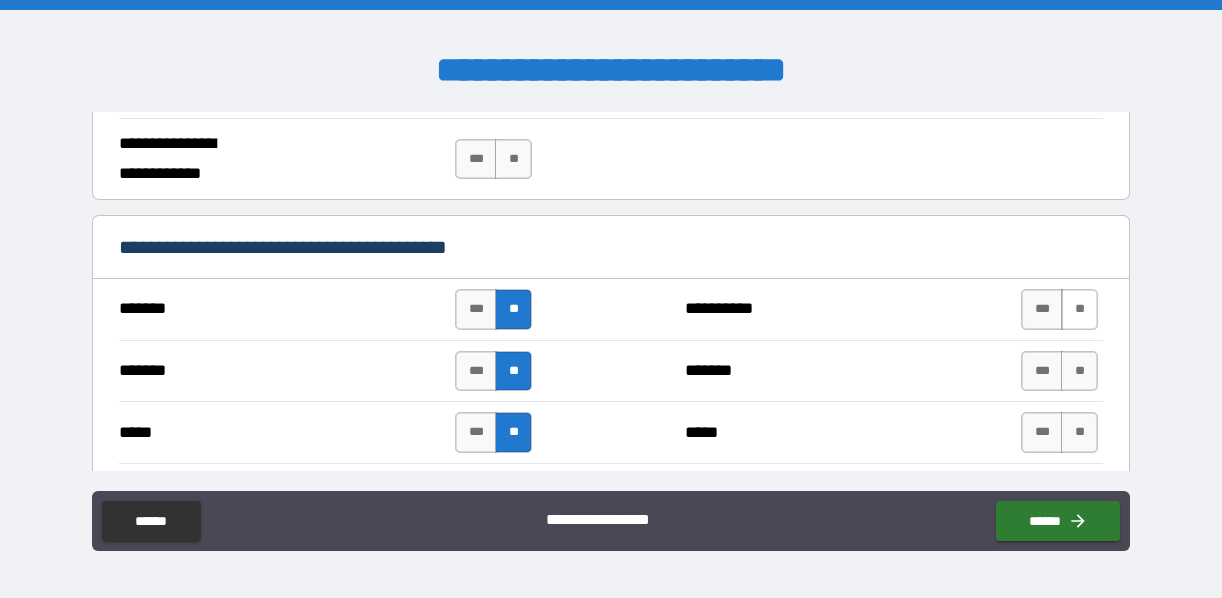 click on "**" at bounding box center (1079, 309) 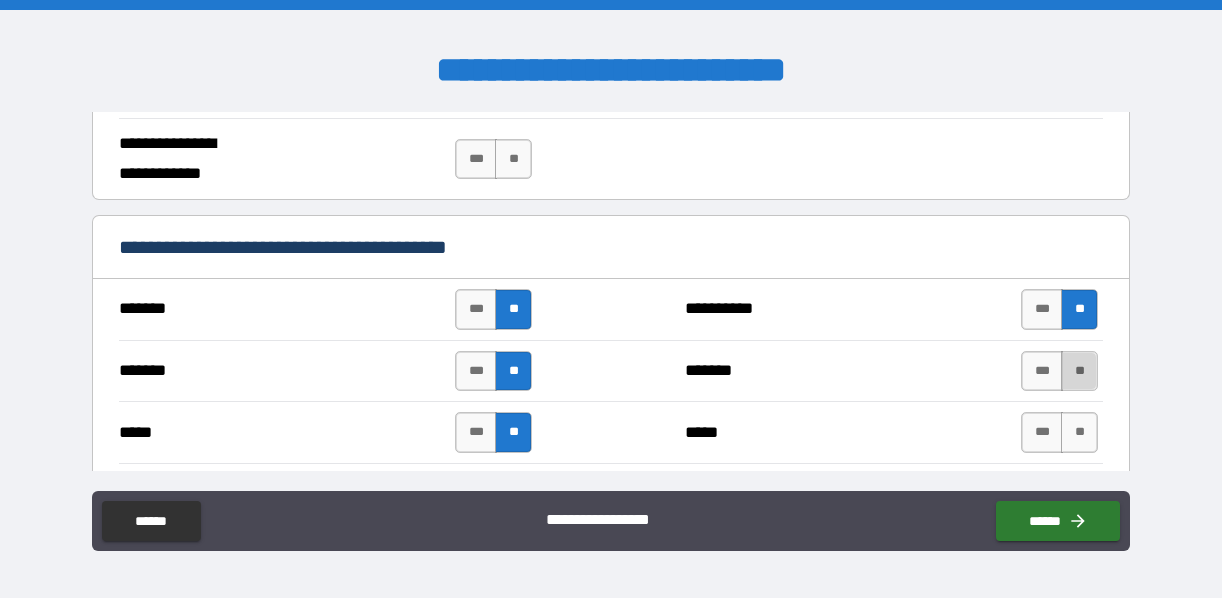 click on "**" at bounding box center (1079, 371) 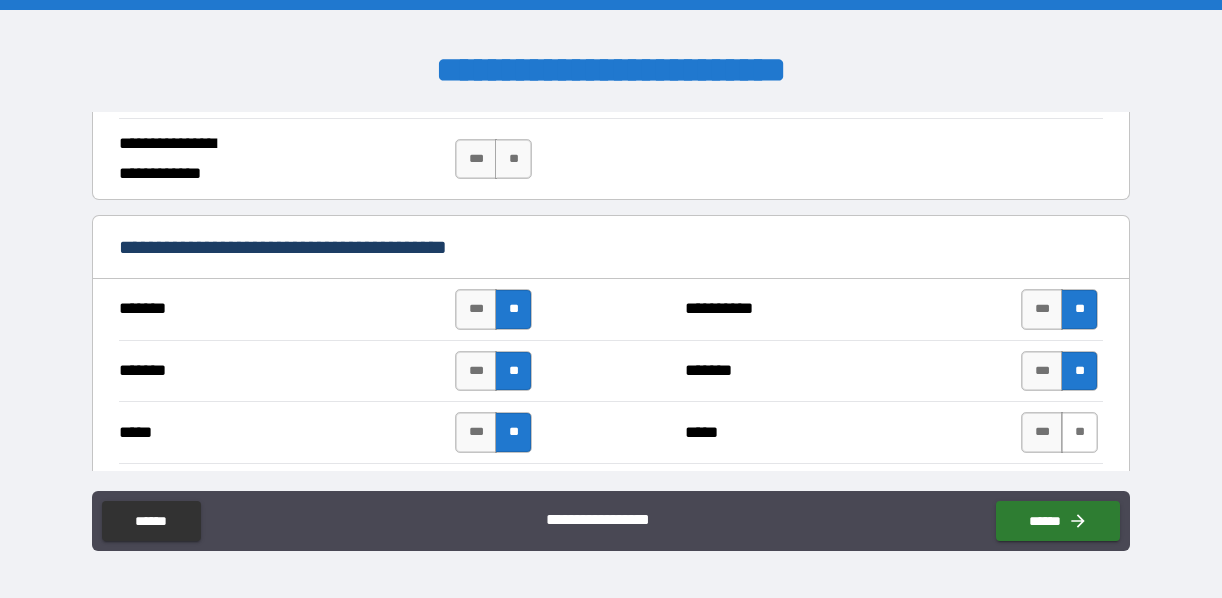 click on "**" at bounding box center (1079, 432) 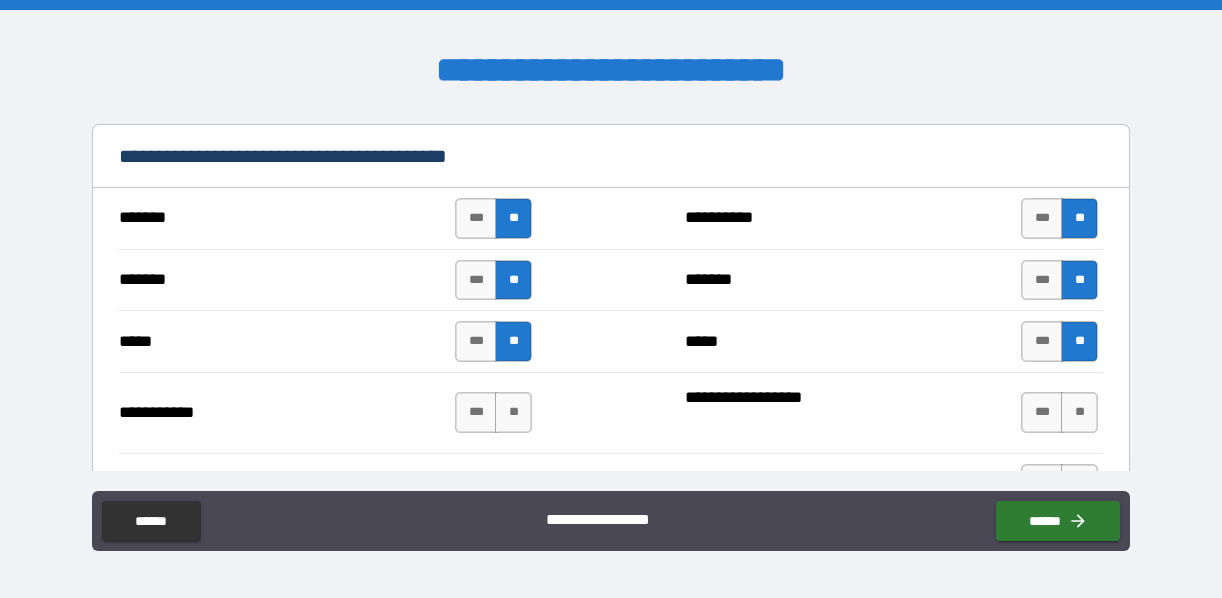 scroll, scrollTop: 1600, scrollLeft: 0, axis: vertical 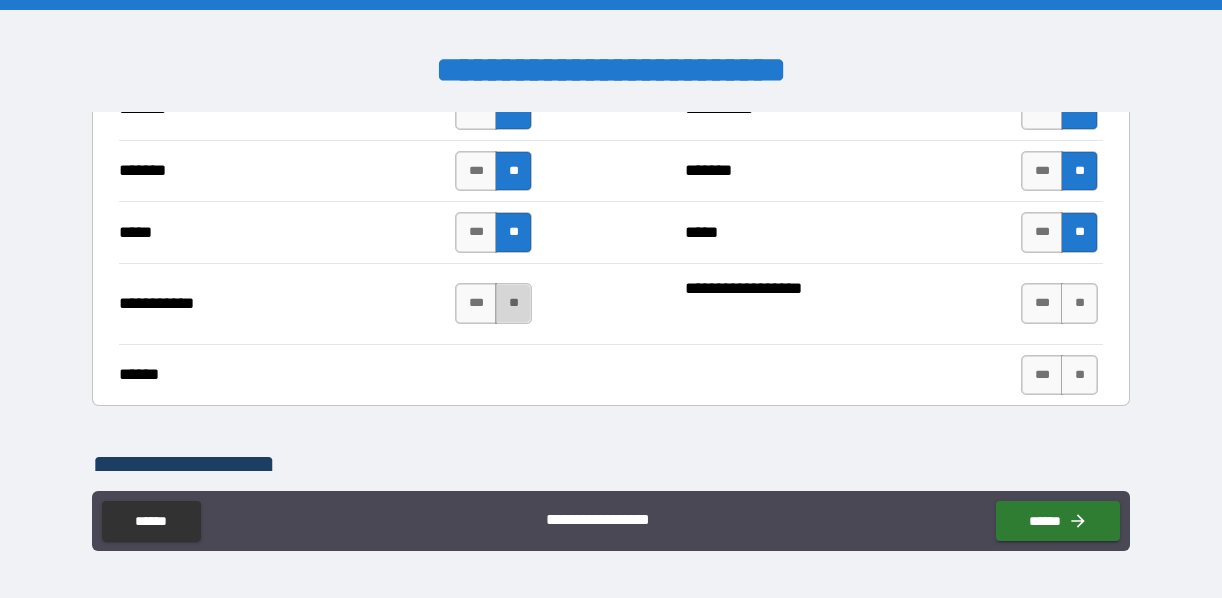 click on "**" at bounding box center (513, 303) 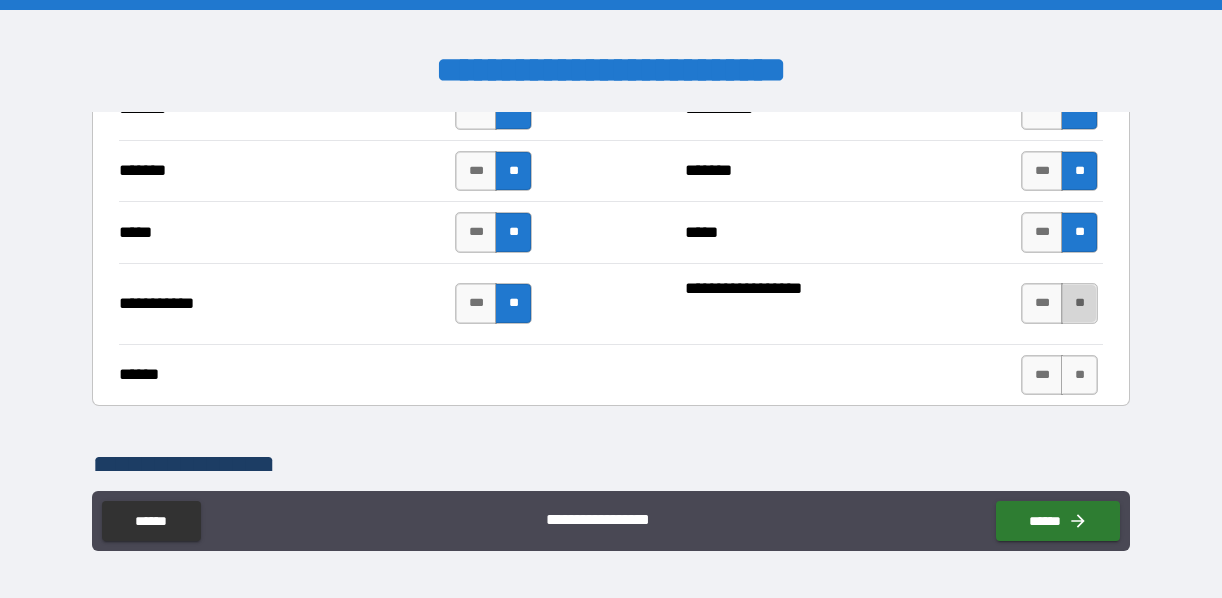 click on "**" at bounding box center (1079, 303) 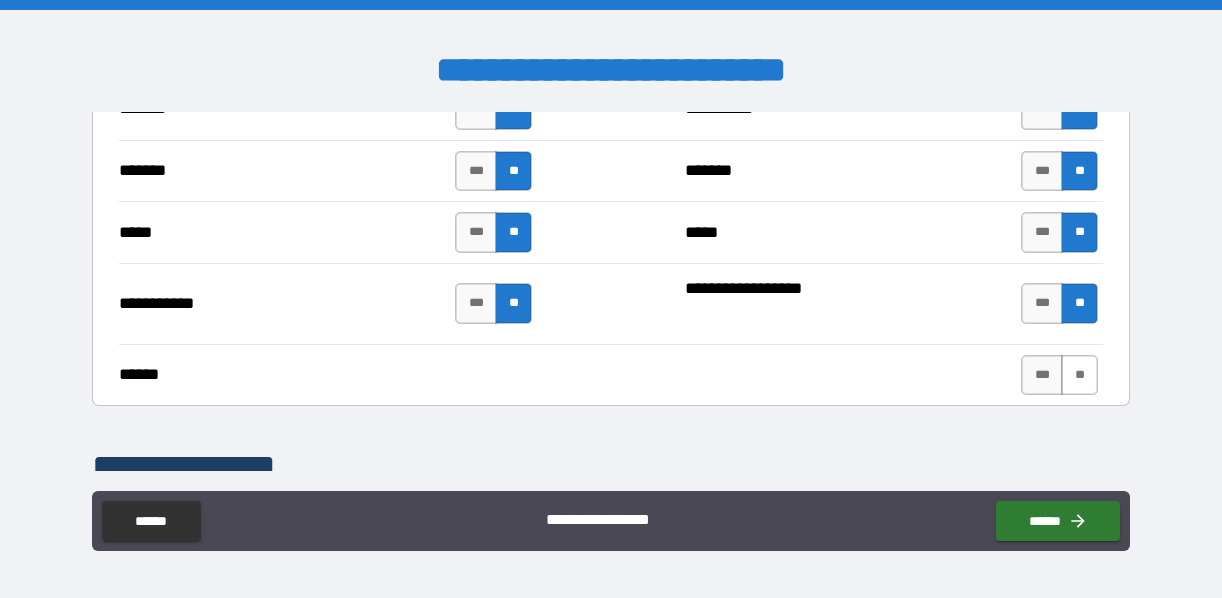 click on "**" at bounding box center [1079, 375] 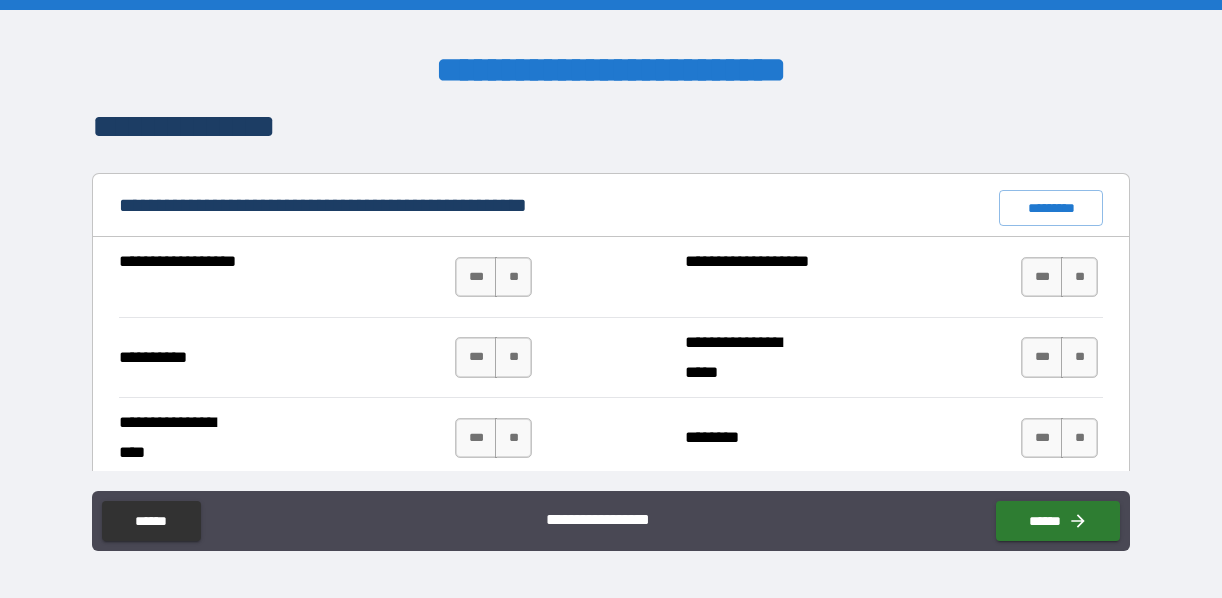 scroll, scrollTop: 2000, scrollLeft: 0, axis: vertical 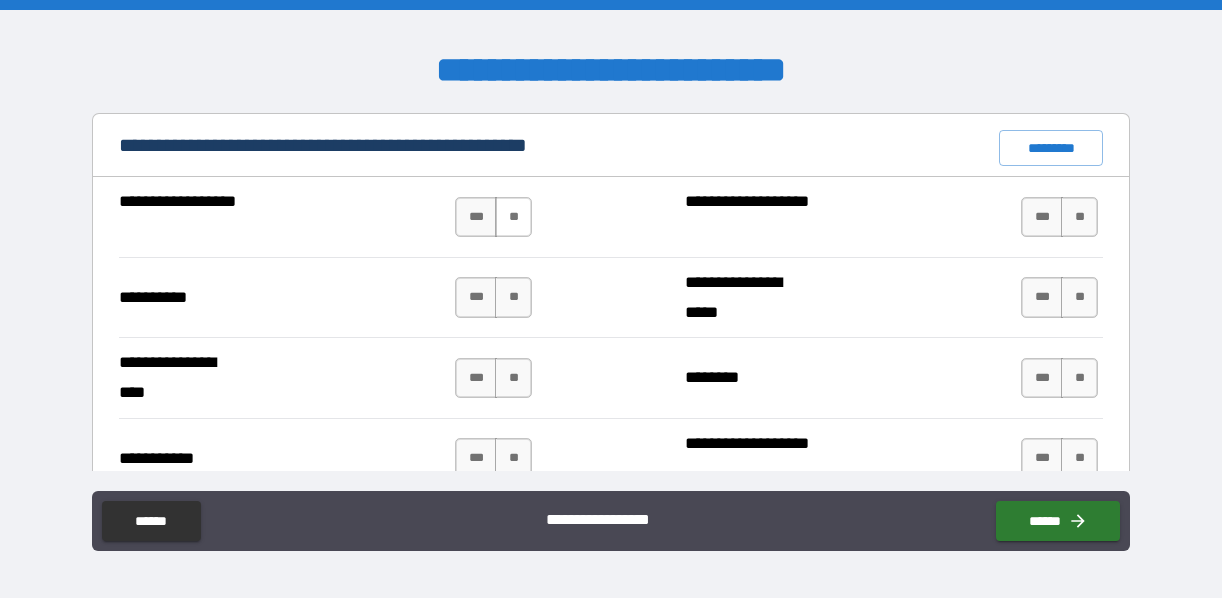 click on "**" at bounding box center (513, 217) 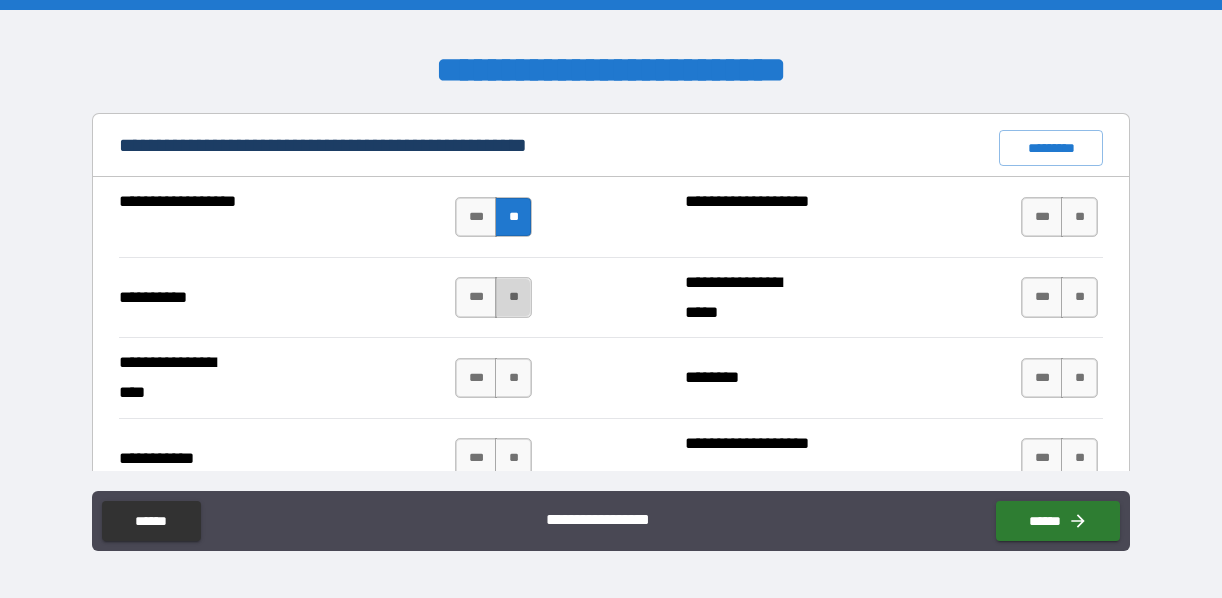 click on "**" at bounding box center [513, 297] 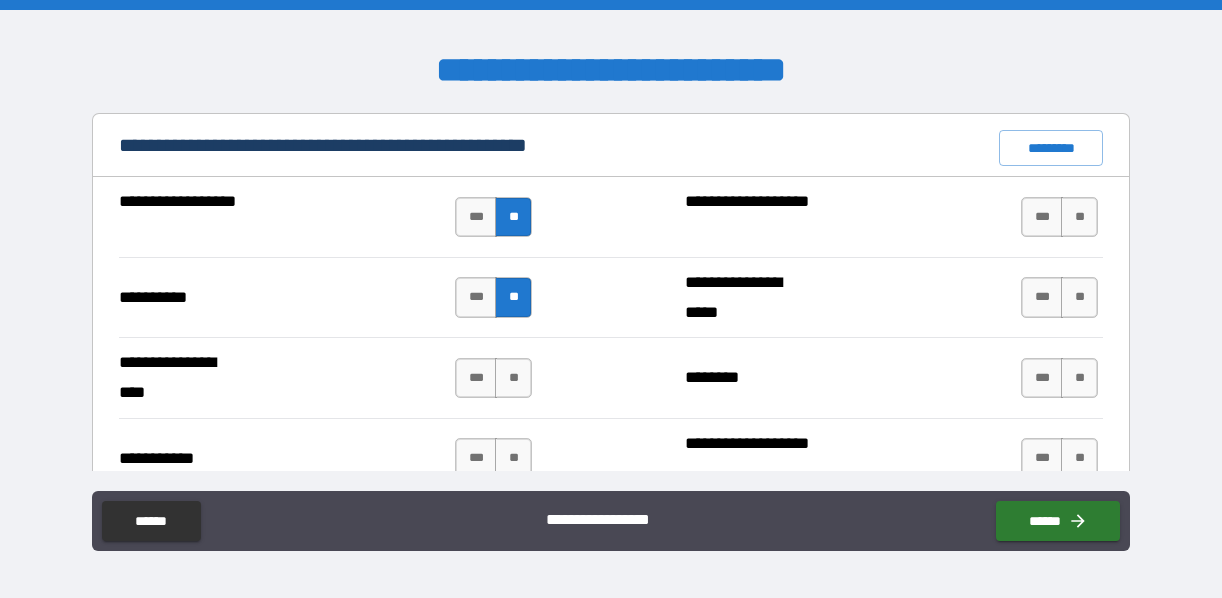 drag, startPoint x: 510, startPoint y: 370, endPoint x: 524, endPoint y: 422, distance: 53.851646 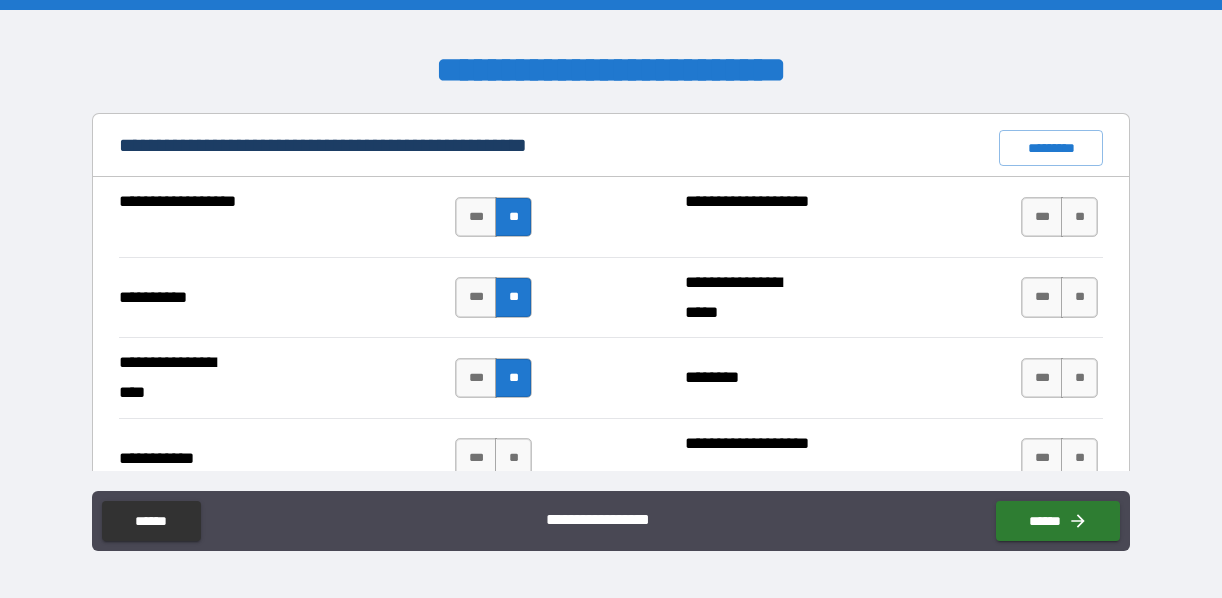 drag, startPoint x: 514, startPoint y: 452, endPoint x: 557, endPoint y: 423, distance: 51.86521 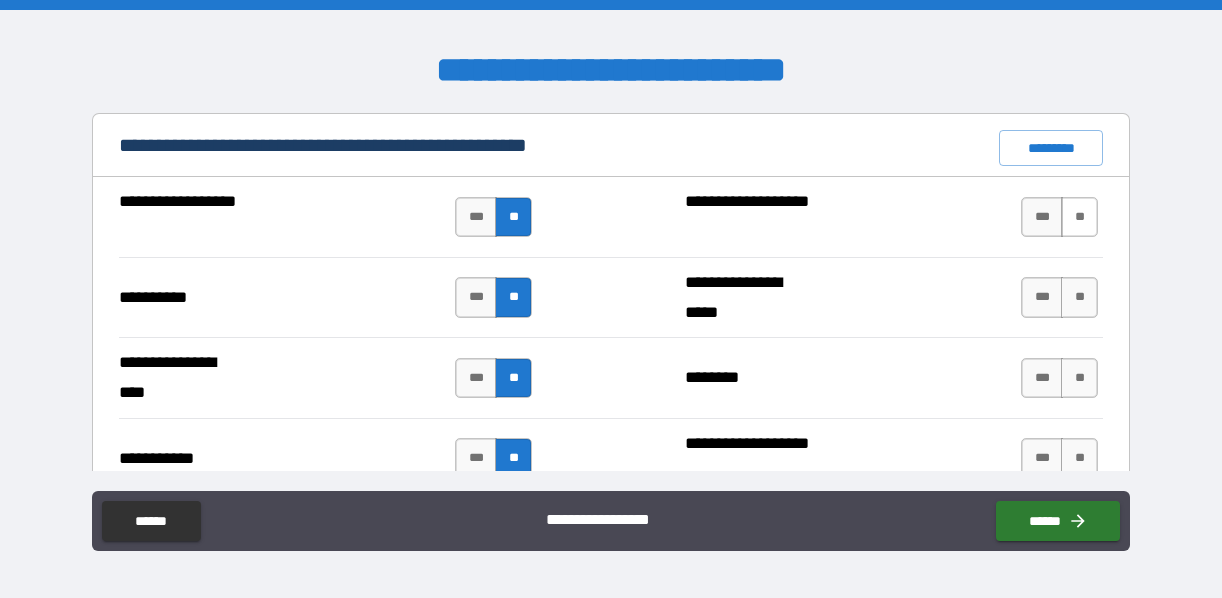 click on "**" at bounding box center (1079, 217) 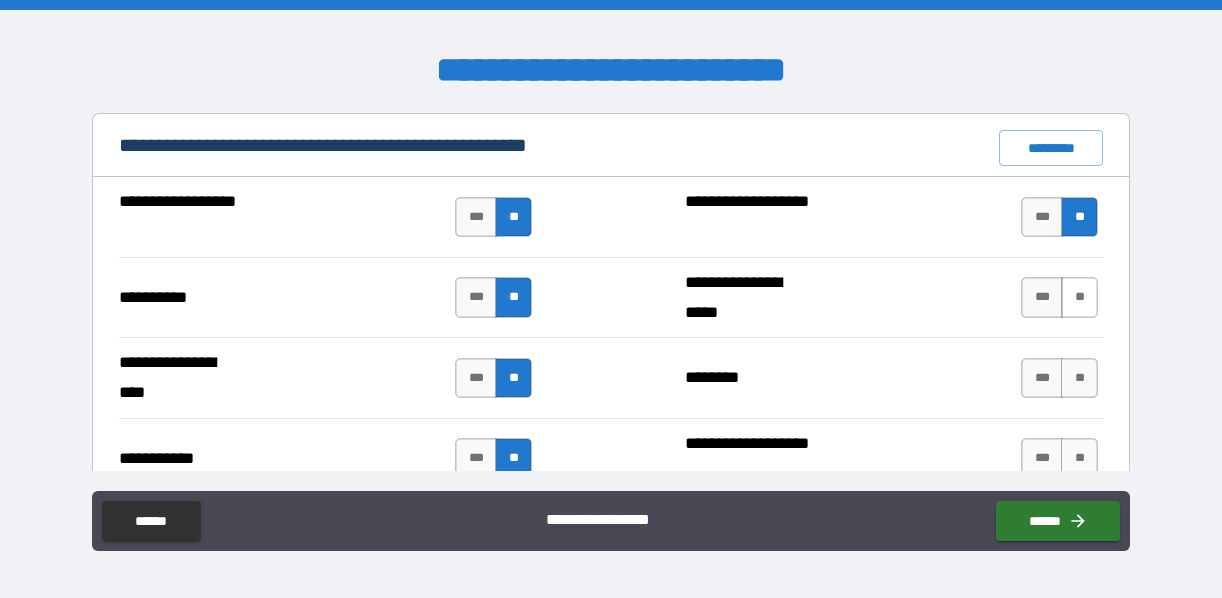 click on "**" at bounding box center (1079, 297) 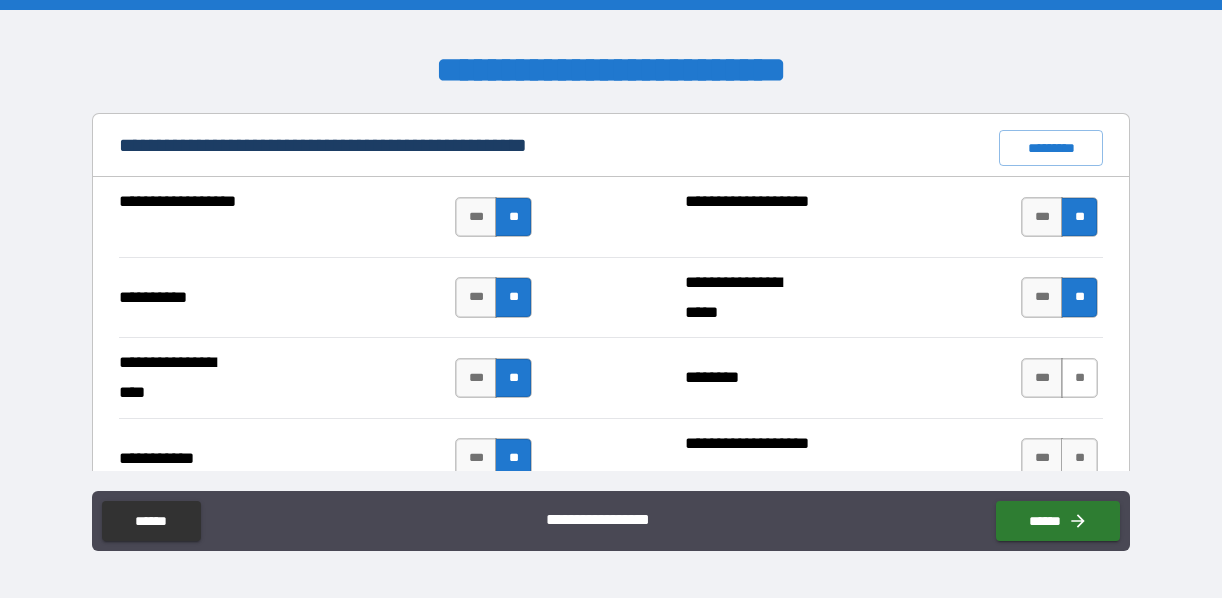 click on "**" at bounding box center (1079, 378) 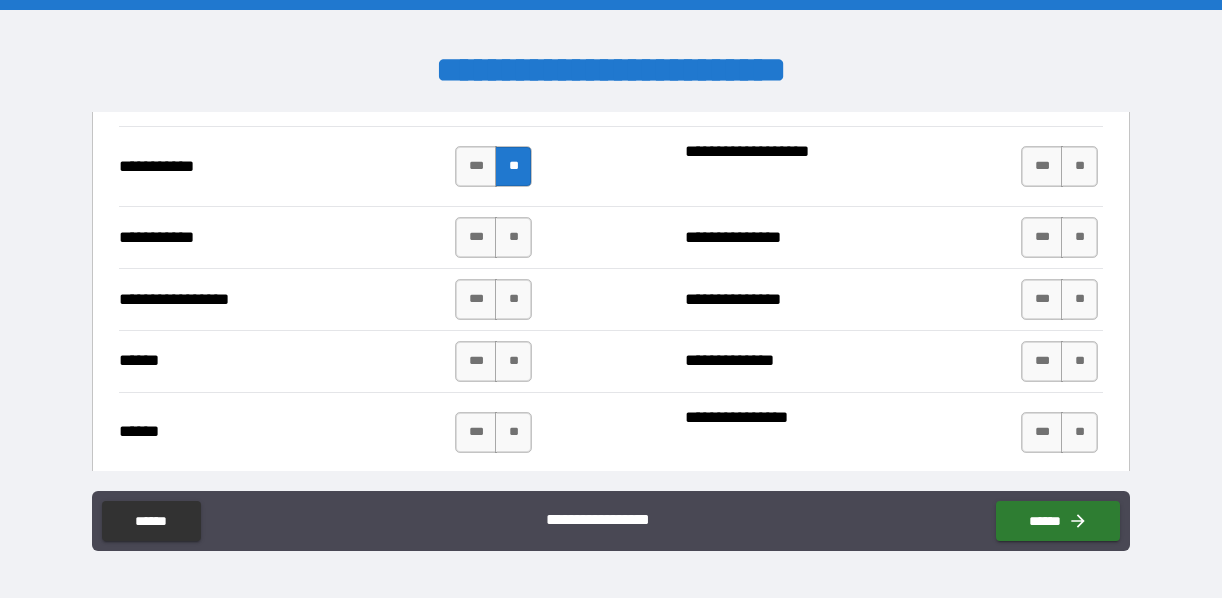 scroll, scrollTop: 2300, scrollLeft: 0, axis: vertical 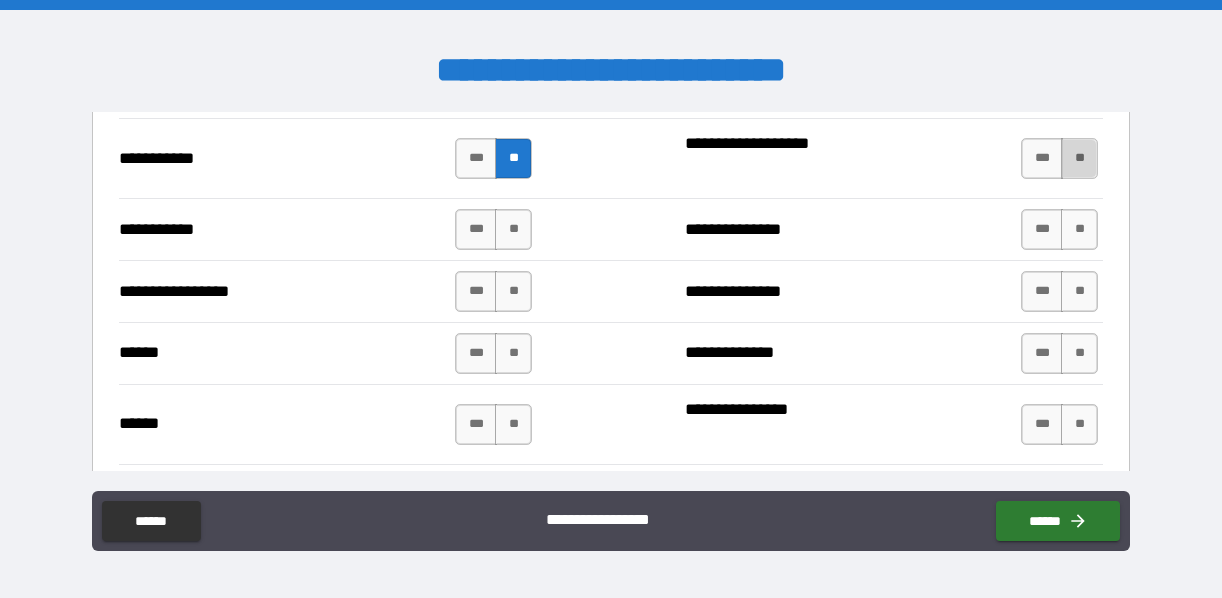 click on "**" at bounding box center [1079, 158] 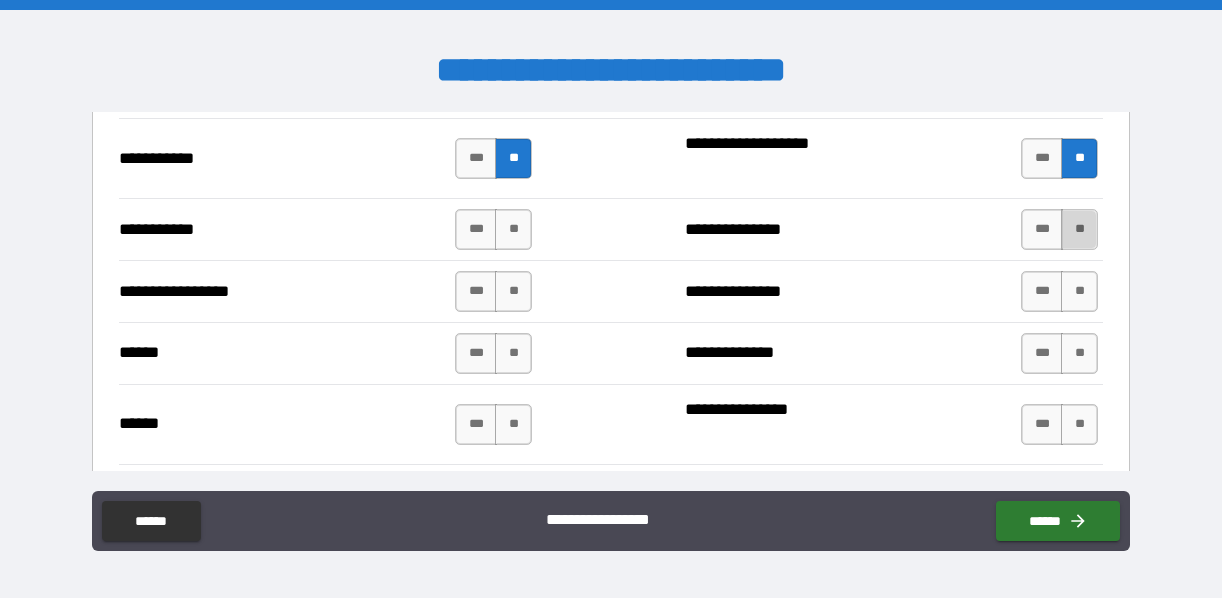click on "**" at bounding box center (1079, 229) 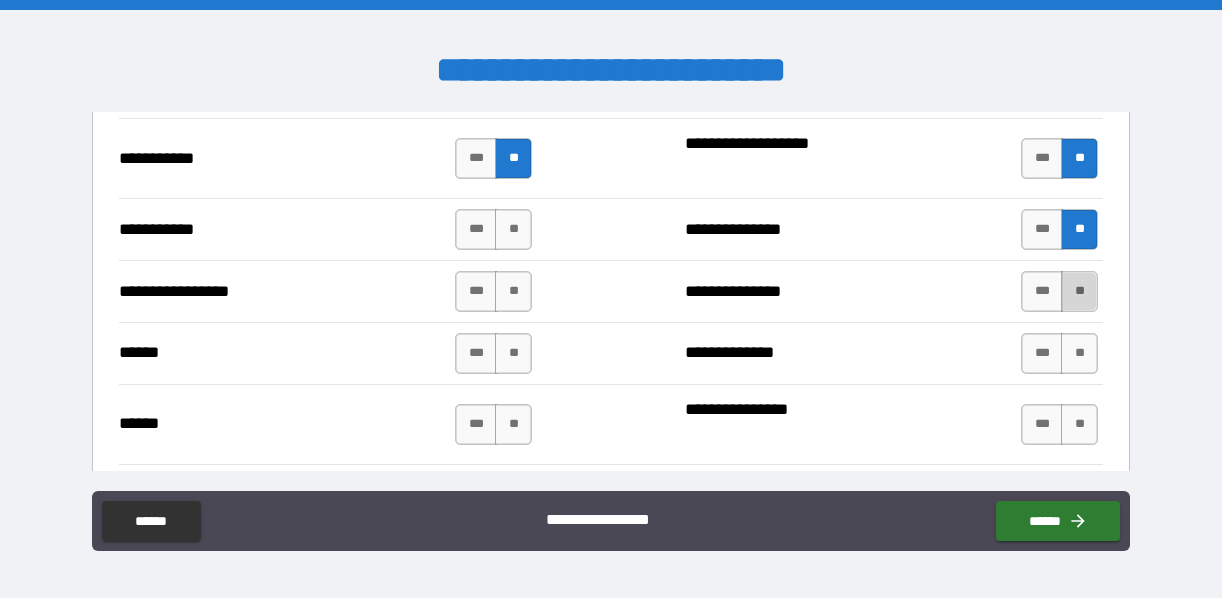 click on "**" at bounding box center (1079, 291) 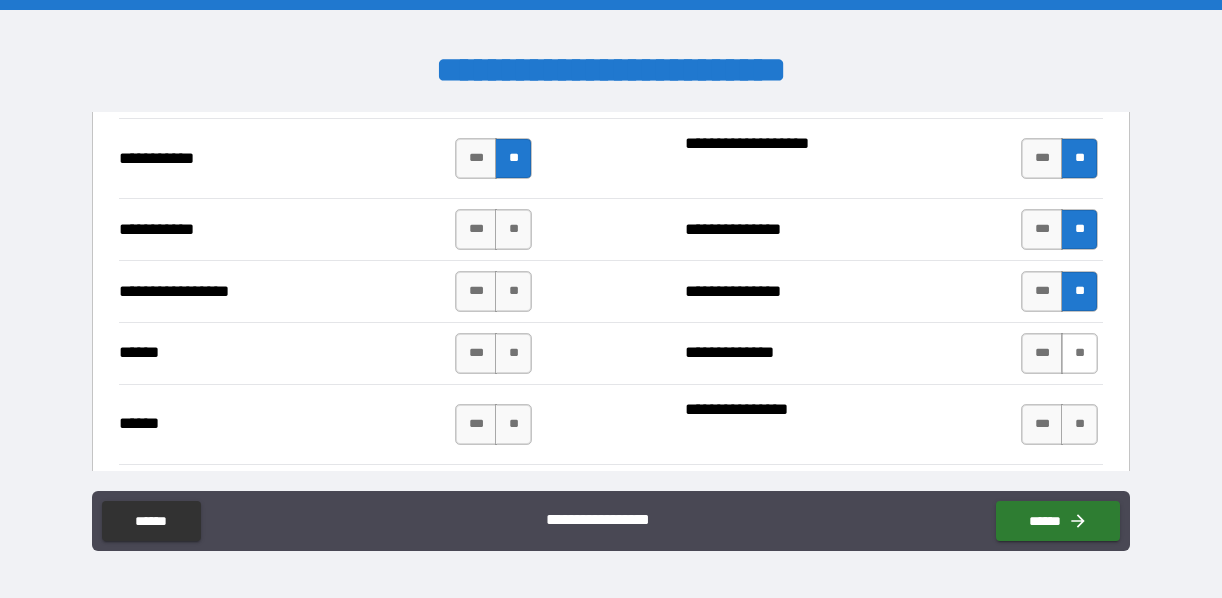 click on "**" at bounding box center (1079, 353) 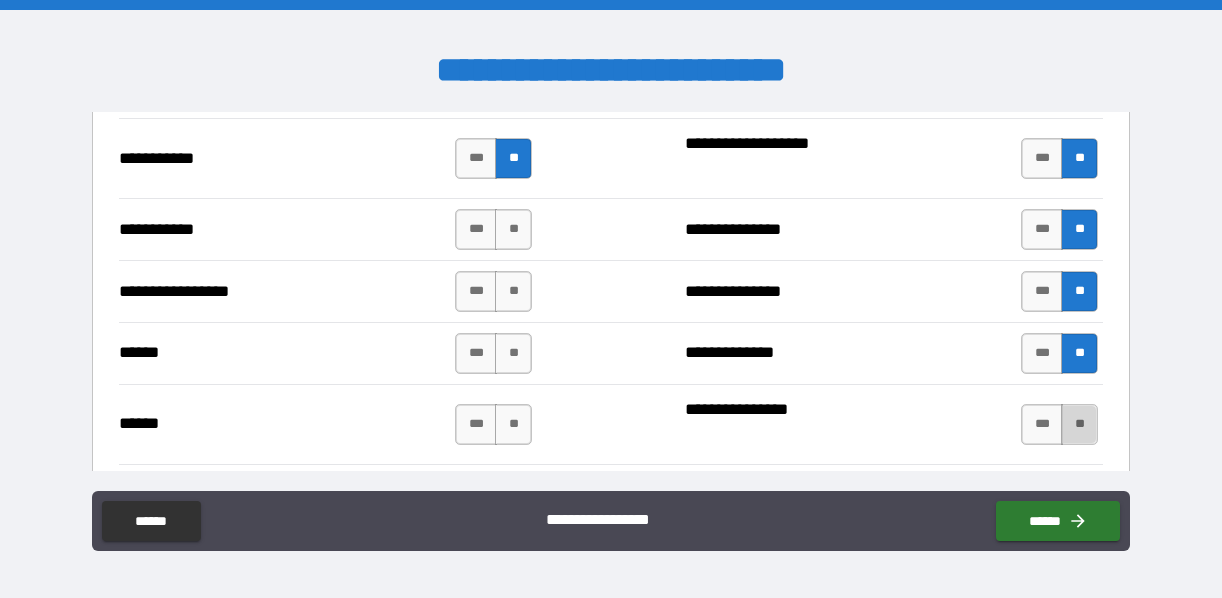 click on "**" at bounding box center (1079, 424) 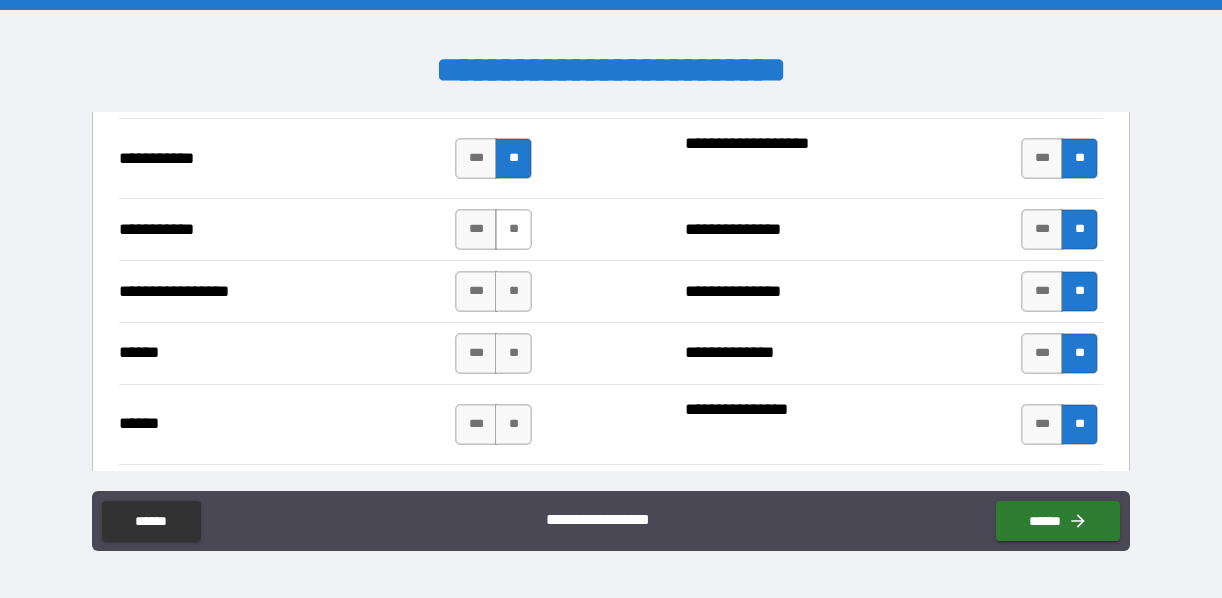 click on "**" at bounding box center [513, 229] 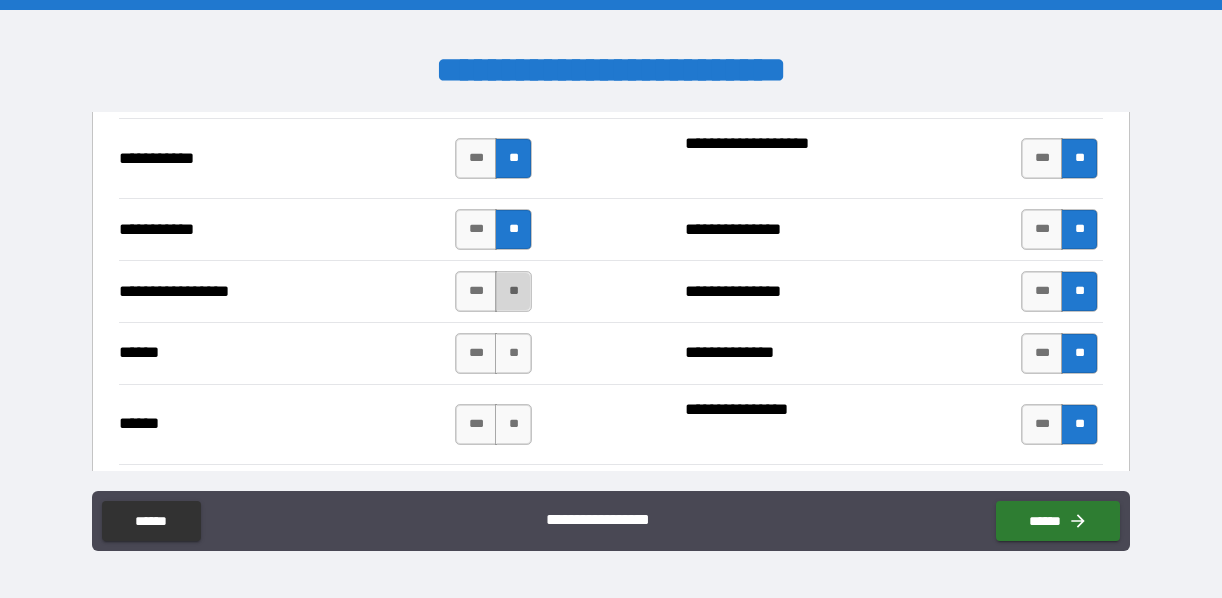 click on "**" at bounding box center (513, 291) 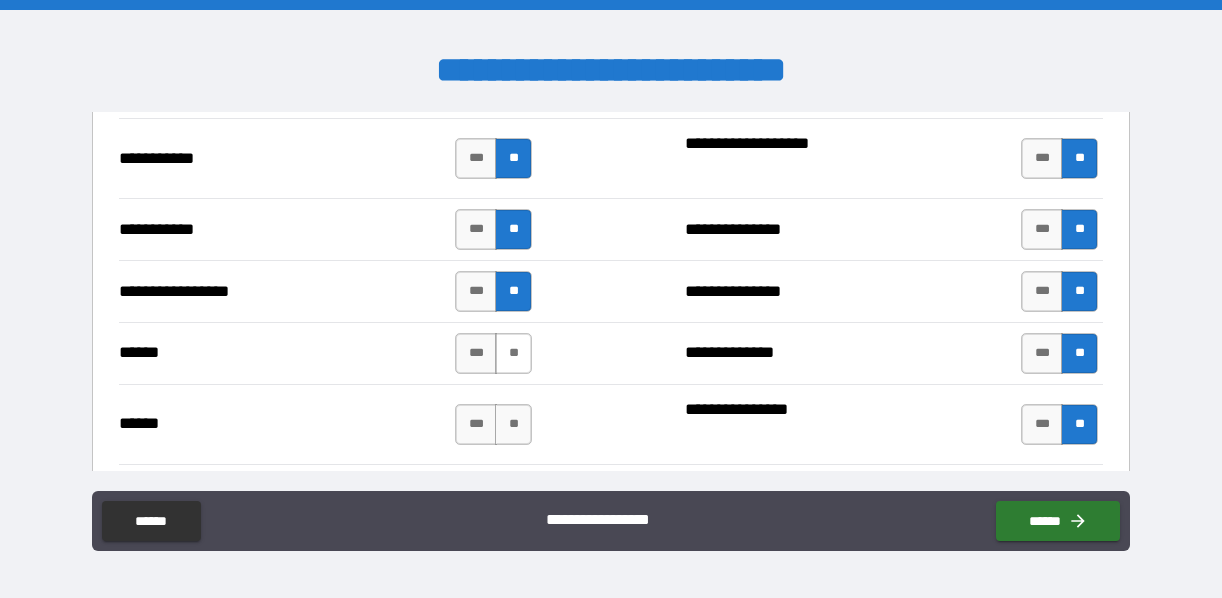 click on "**" at bounding box center [513, 353] 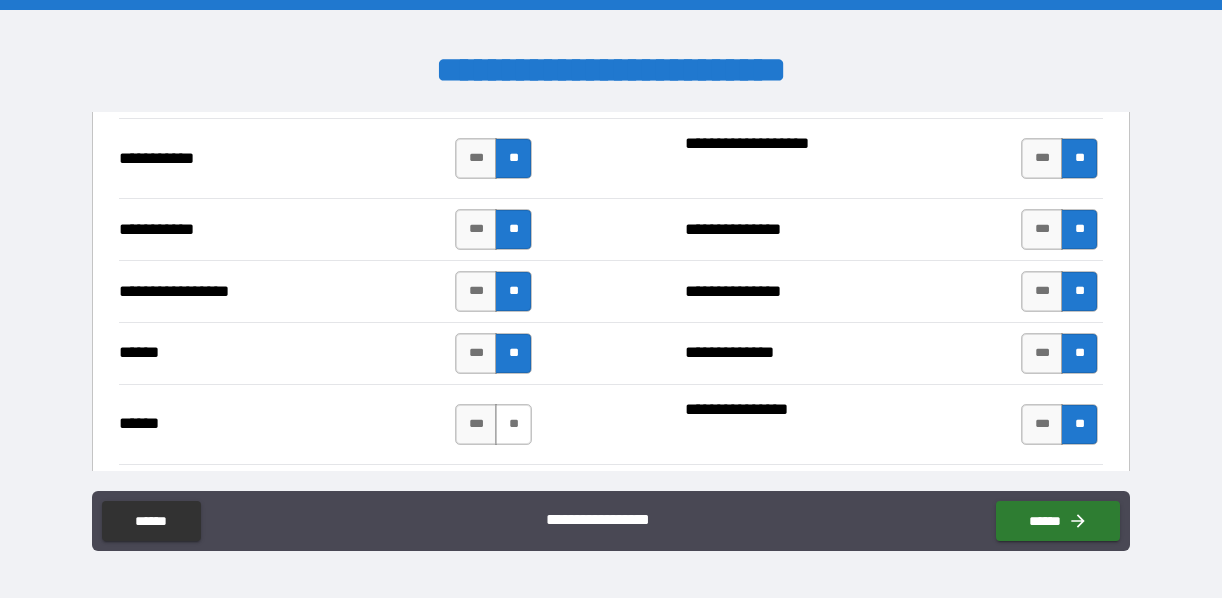 click on "**" at bounding box center (513, 424) 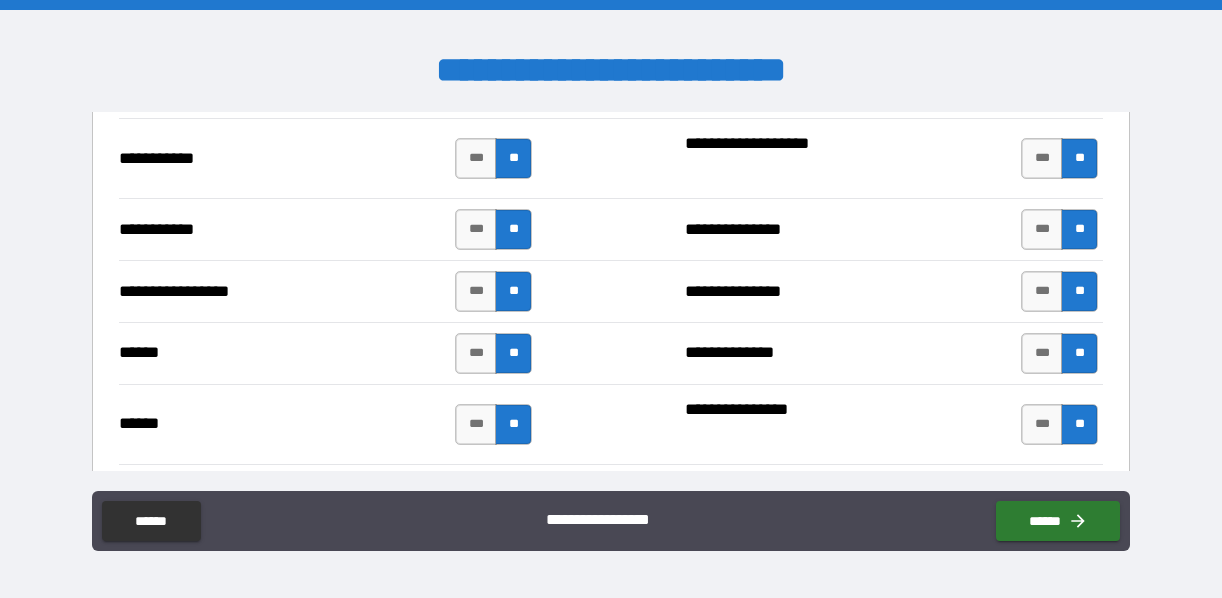 scroll, scrollTop: 2500, scrollLeft: 0, axis: vertical 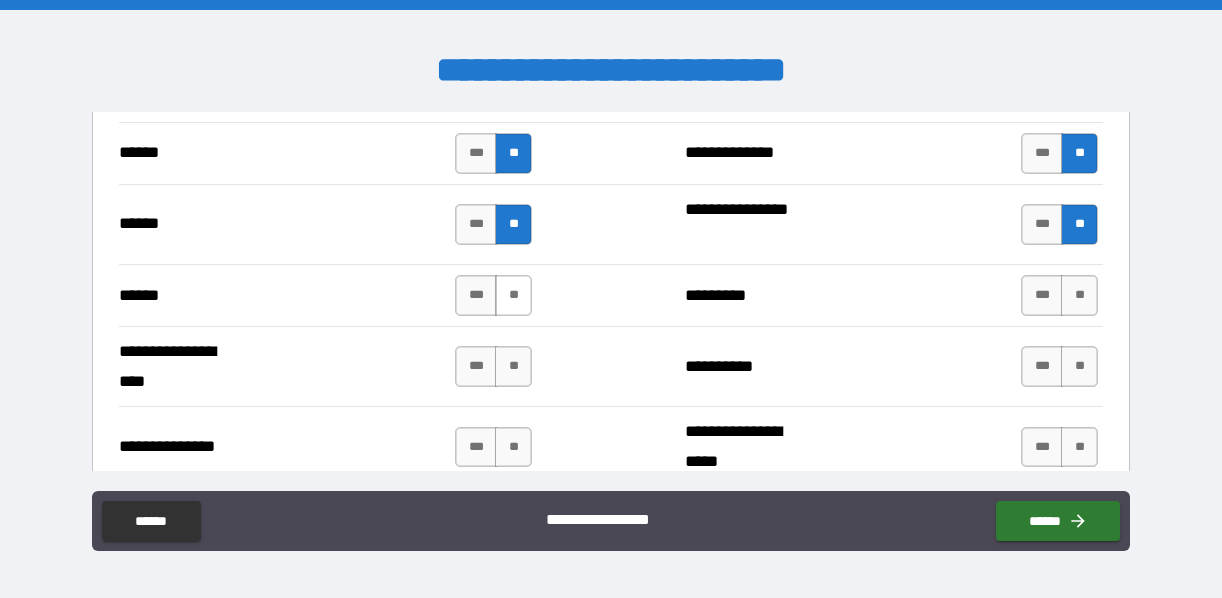 click on "**" at bounding box center (513, 295) 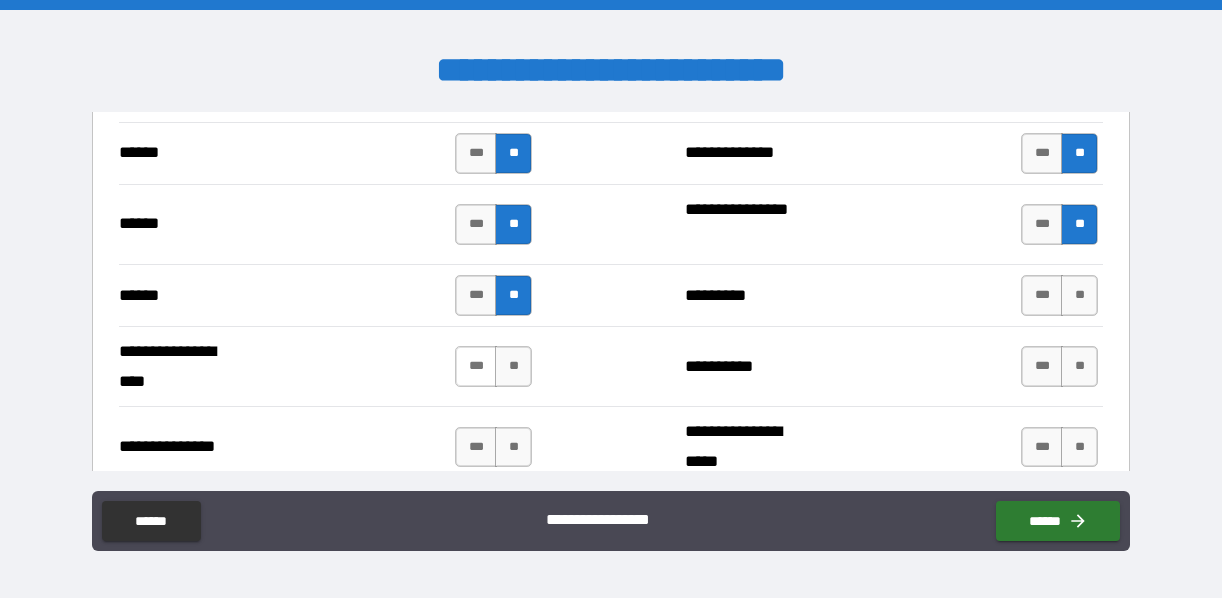 click on "***" at bounding box center [476, 366] 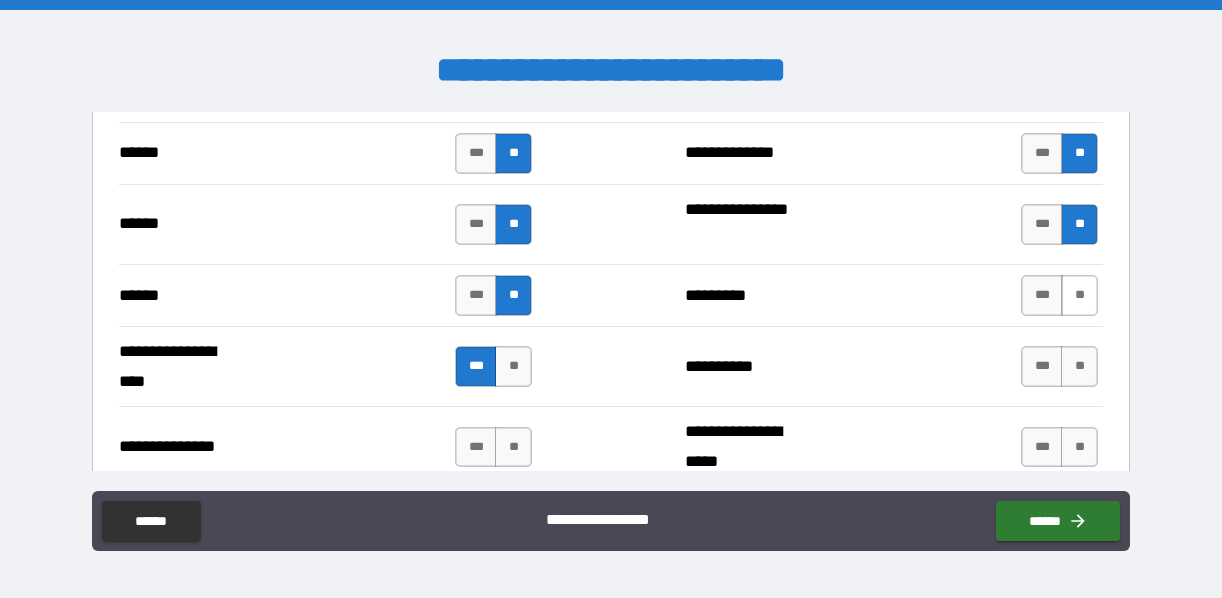 click on "**" at bounding box center (1079, 295) 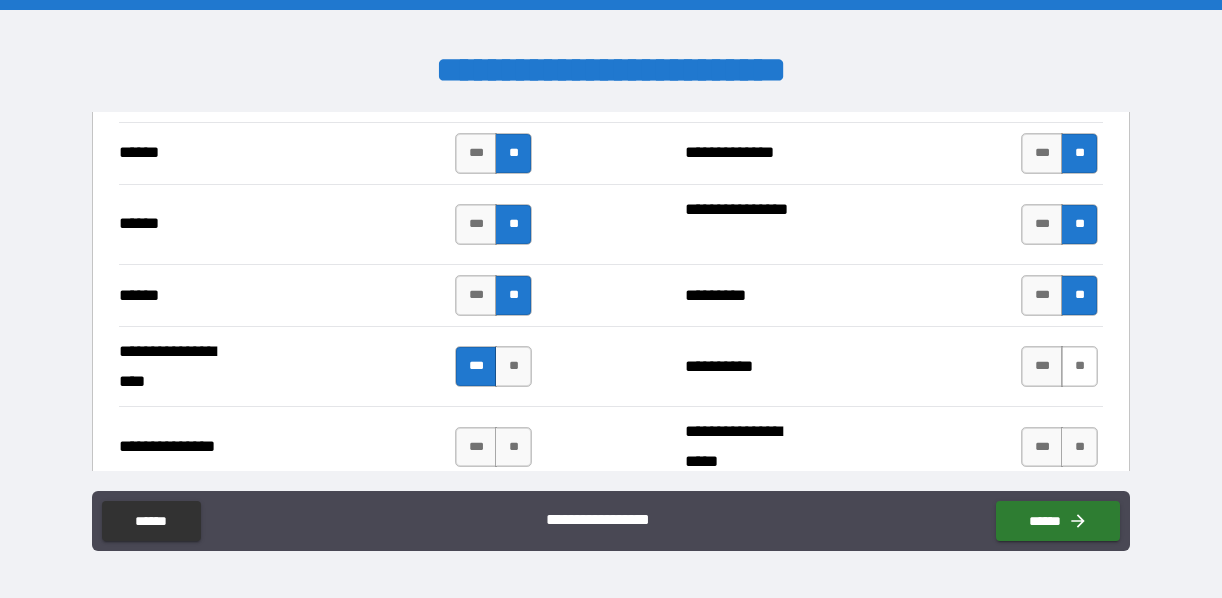 click on "**" at bounding box center (1079, 366) 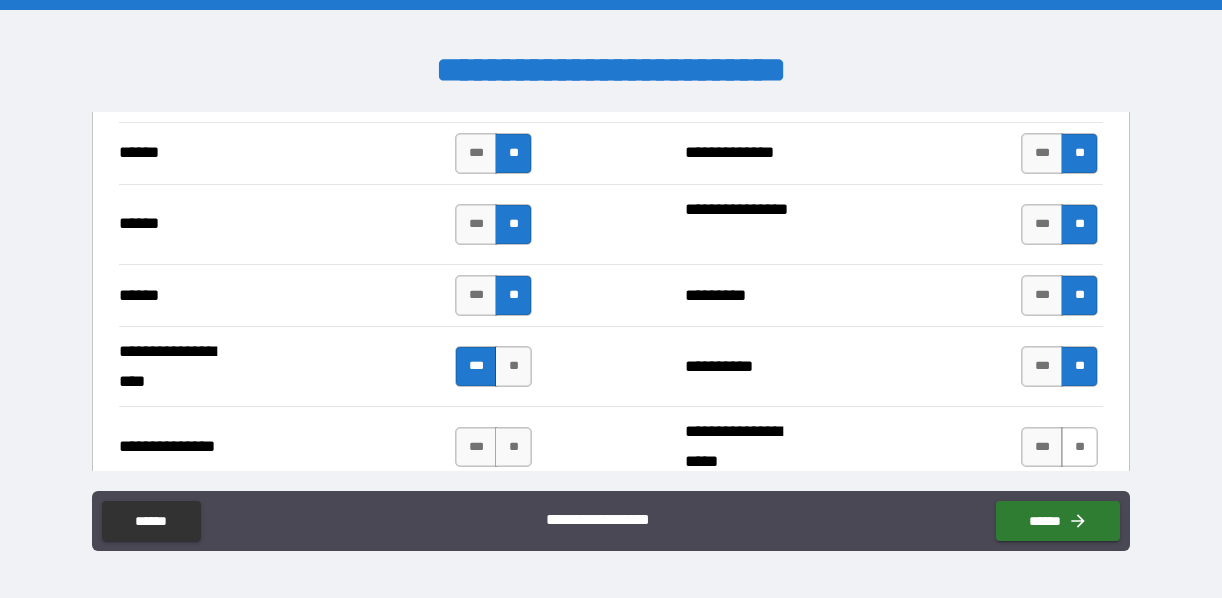 click on "**" at bounding box center [1079, 447] 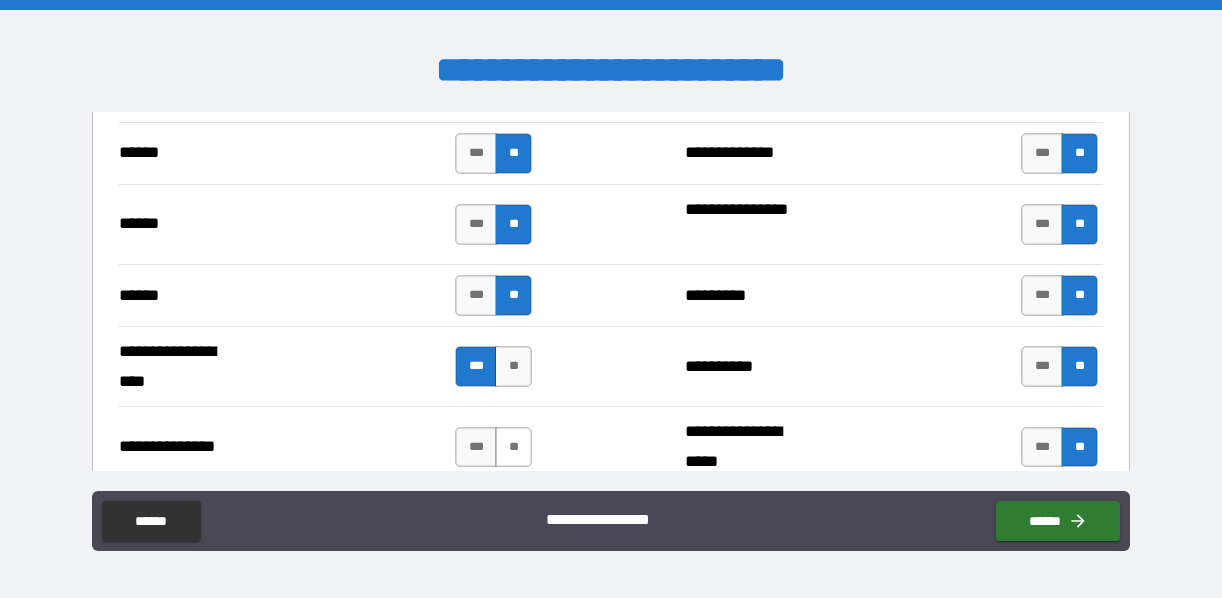 click on "**" at bounding box center (513, 447) 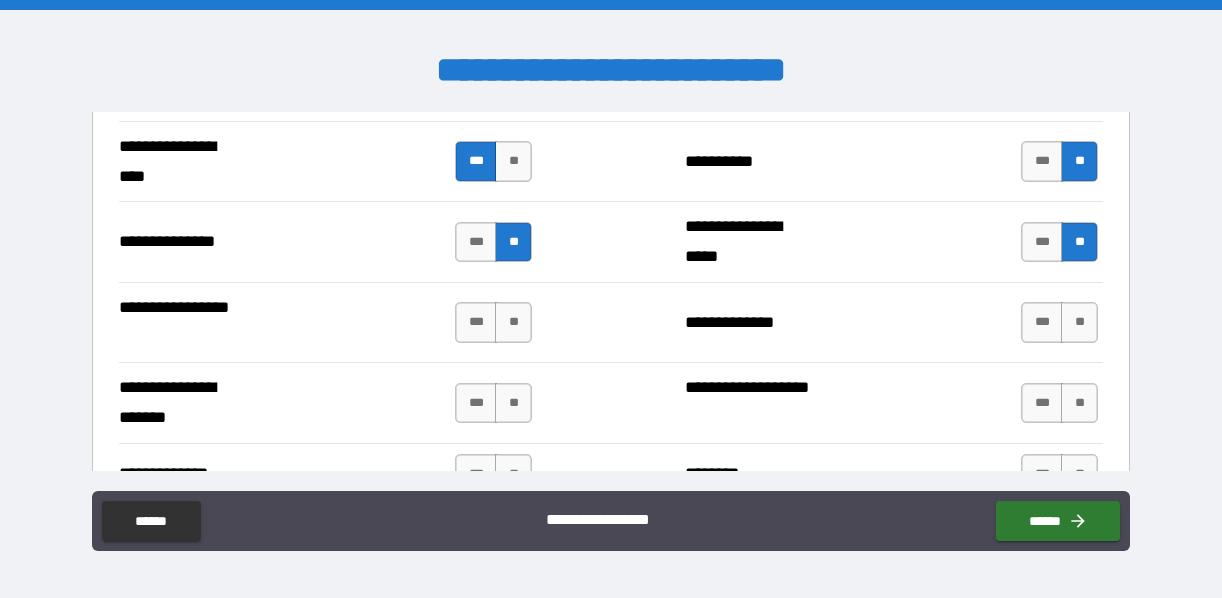 scroll, scrollTop: 2700, scrollLeft: 0, axis: vertical 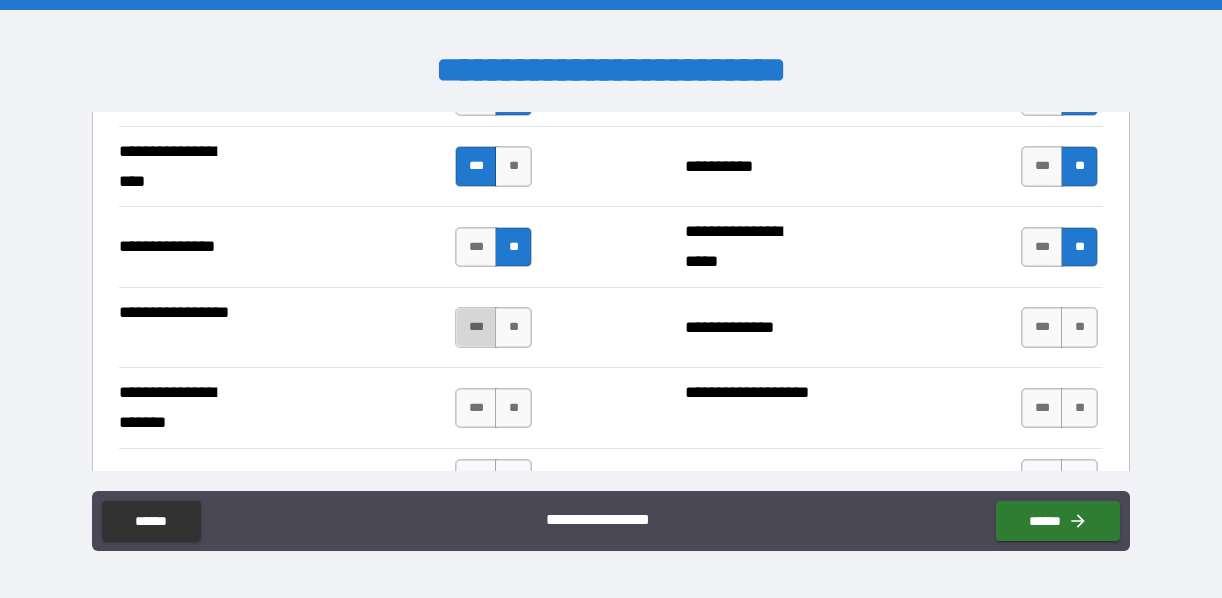 click on "***" at bounding box center [476, 327] 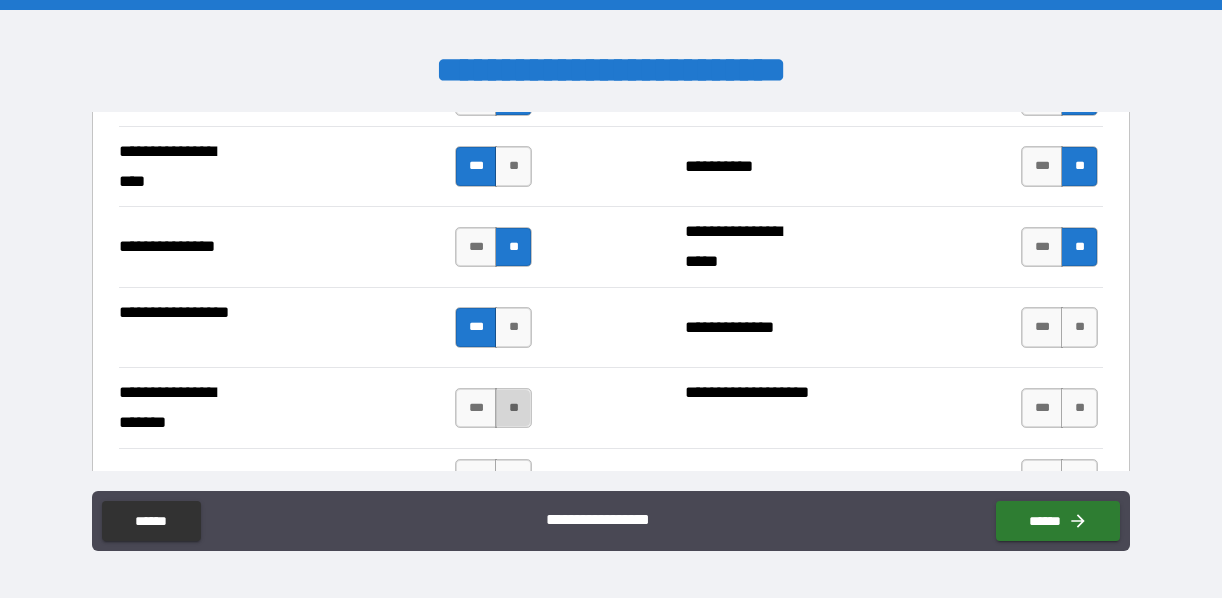 click on "**" at bounding box center (513, 408) 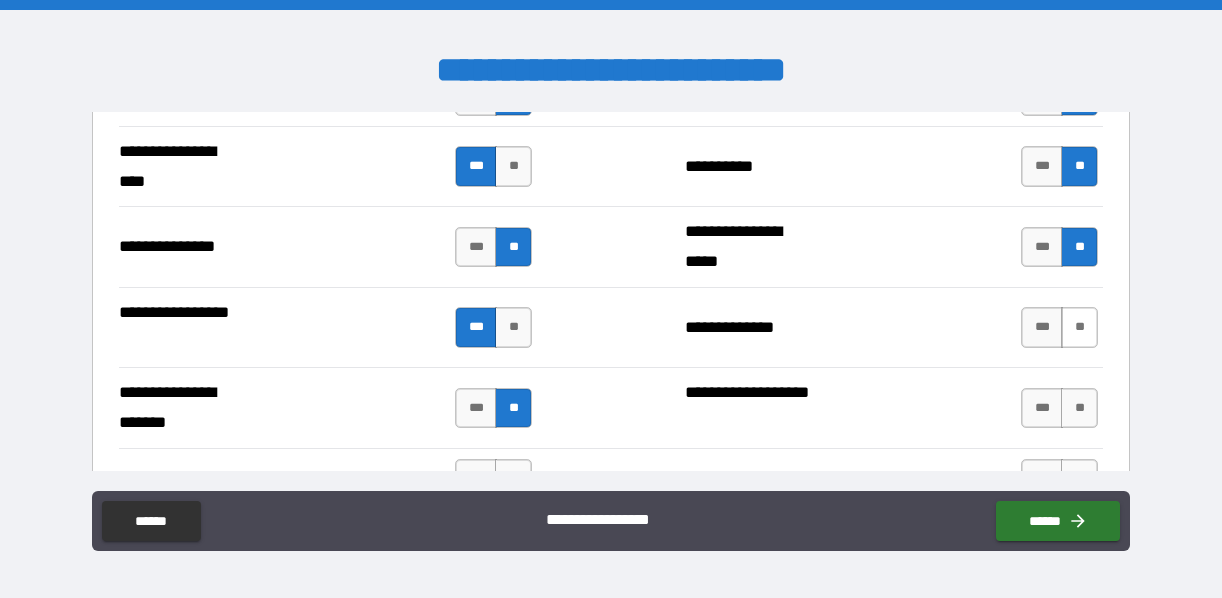 click on "**" at bounding box center [1079, 327] 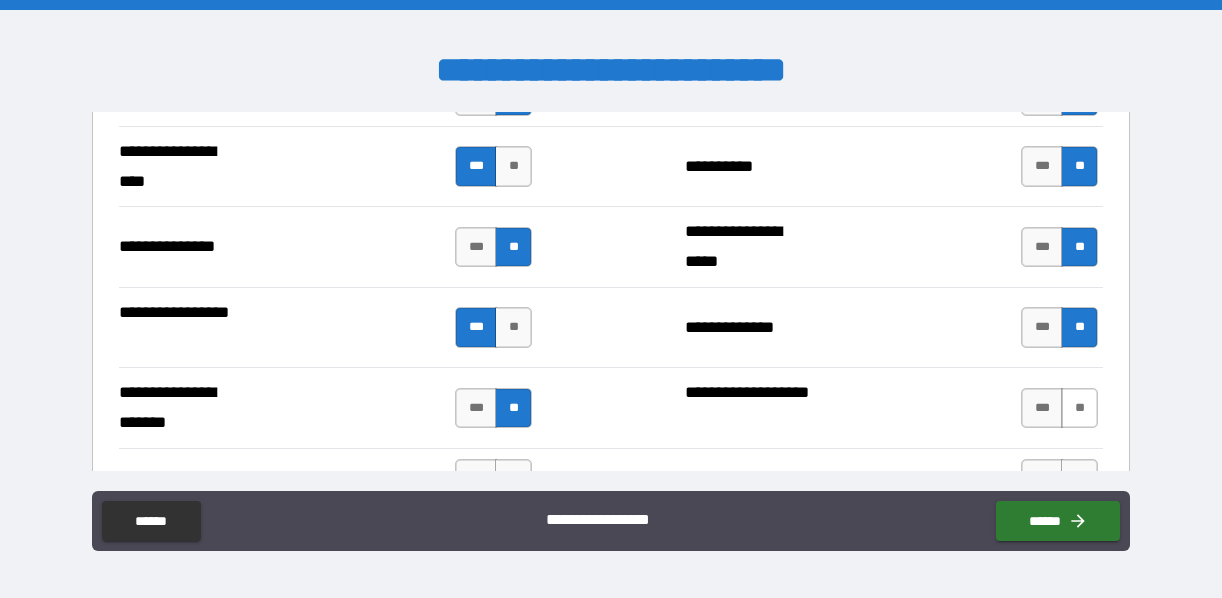 drag, startPoint x: 1074, startPoint y: 414, endPoint x: 825, endPoint y: 304, distance: 272.215 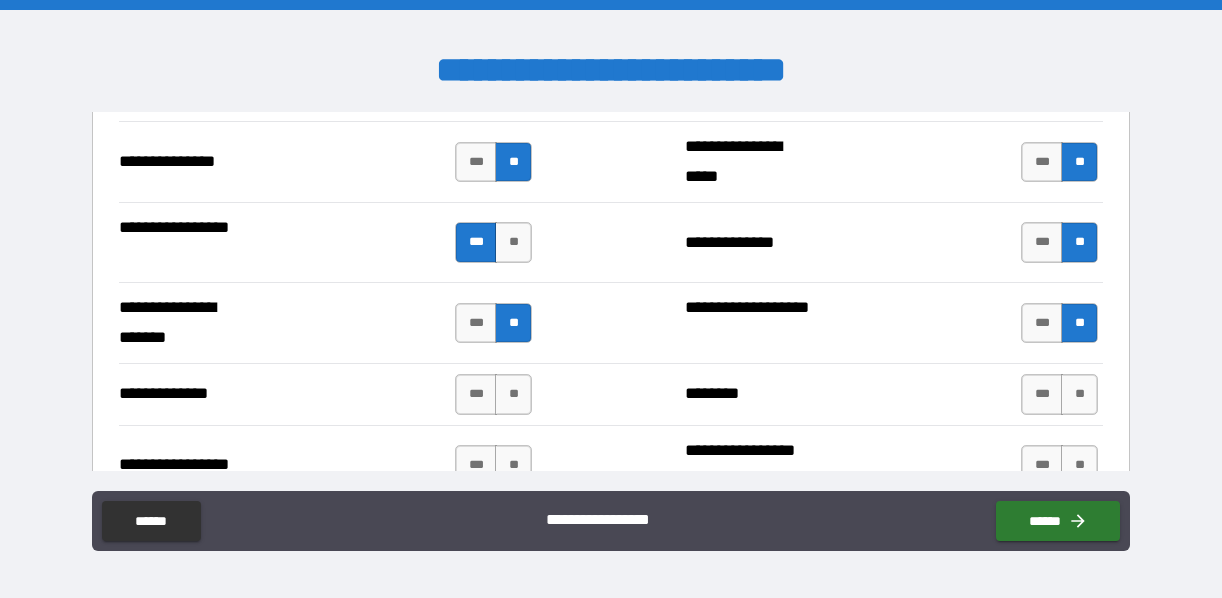 scroll, scrollTop: 2900, scrollLeft: 0, axis: vertical 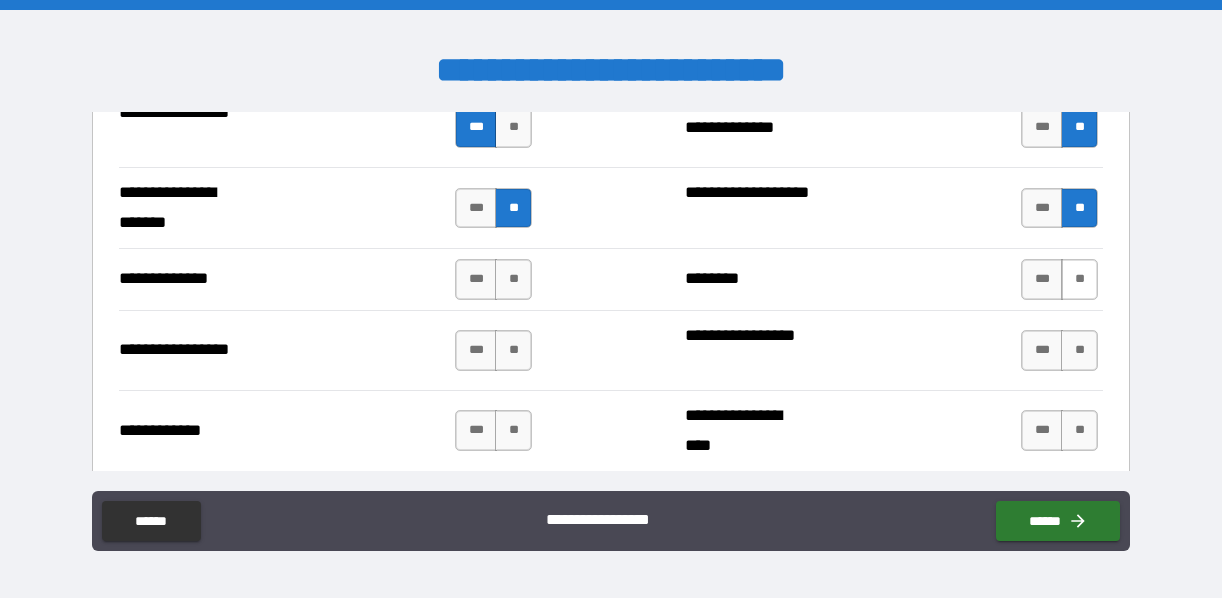 click on "**" at bounding box center (1079, 279) 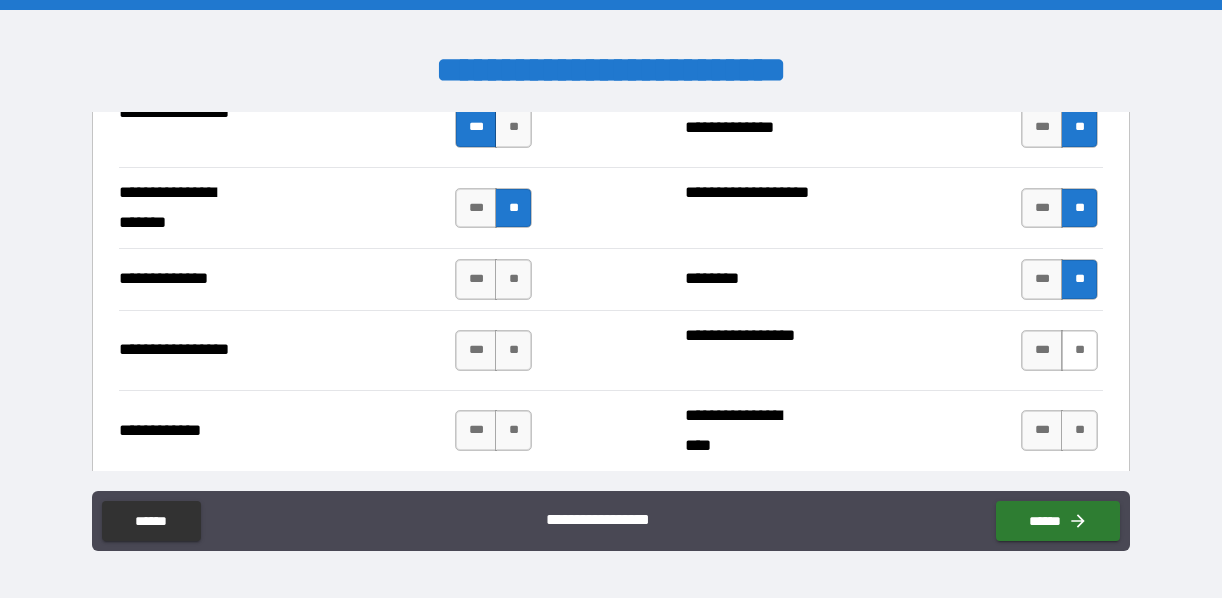 click on "**" at bounding box center [1079, 350] 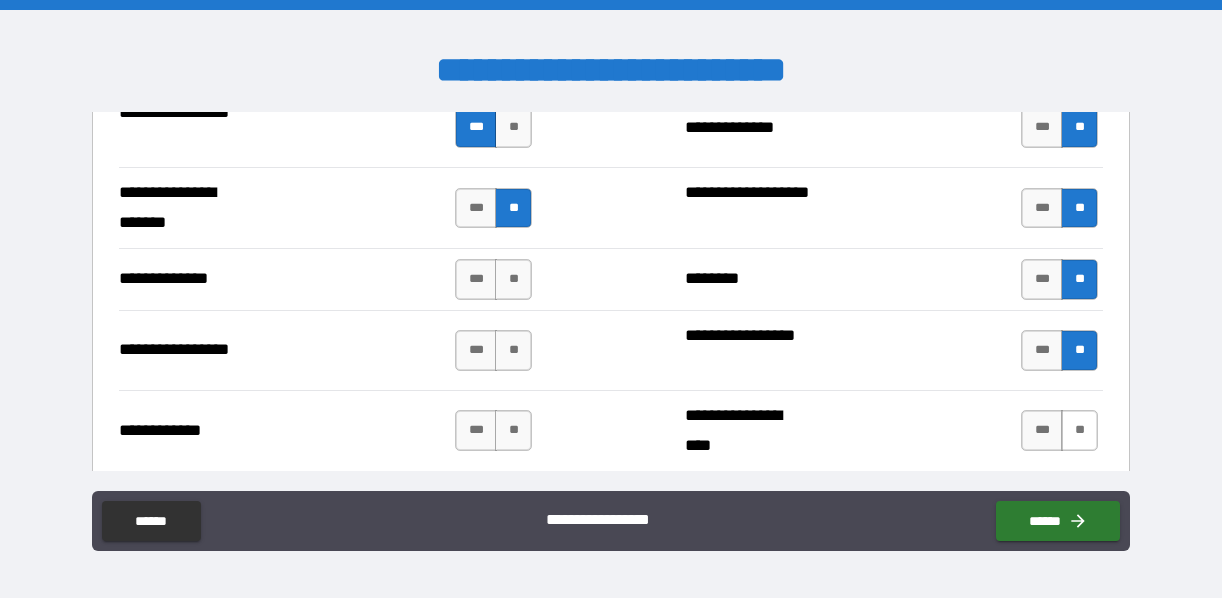 click on "**" at bounding box center (1079, 430) 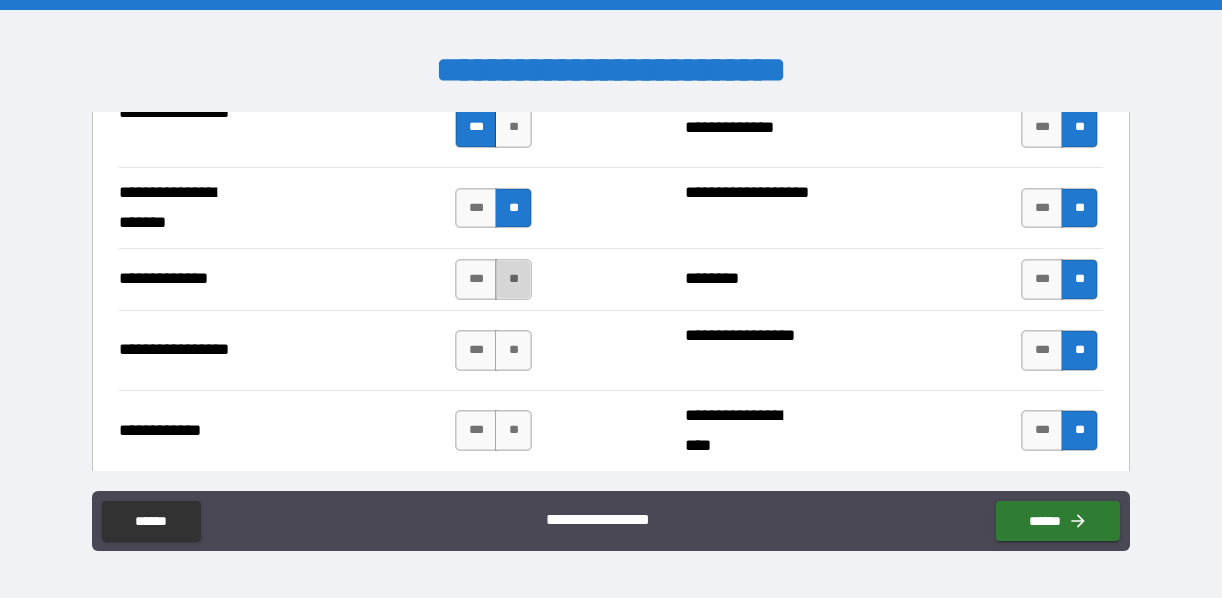 click on "**" at bounding box center [513, 279] 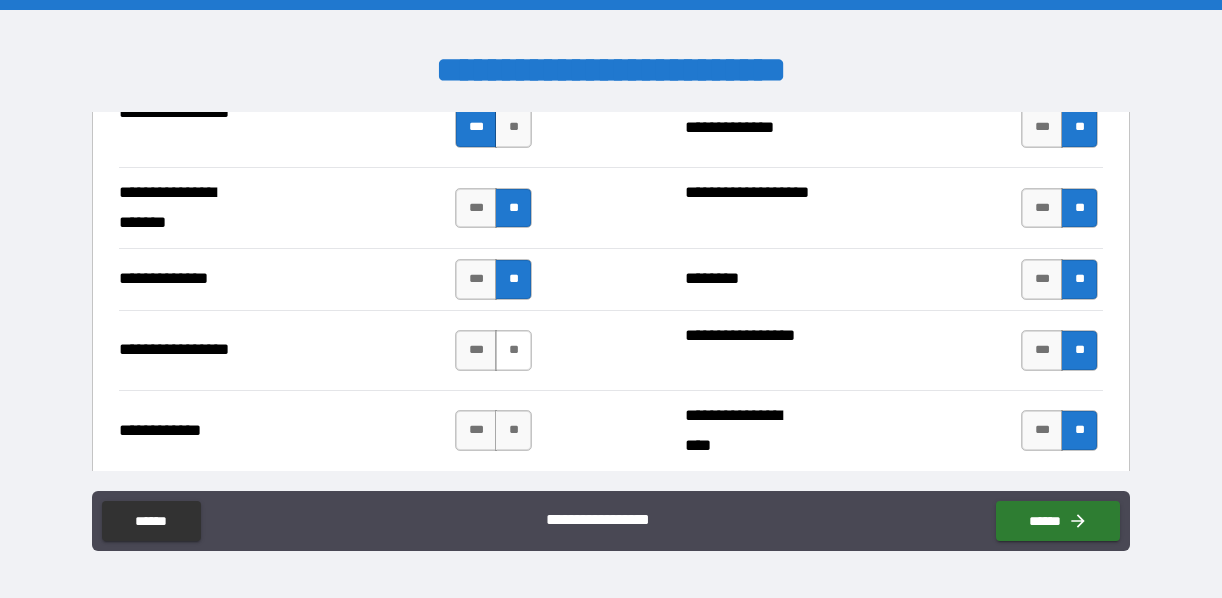 click on "**" at bounding box center (513, 350) 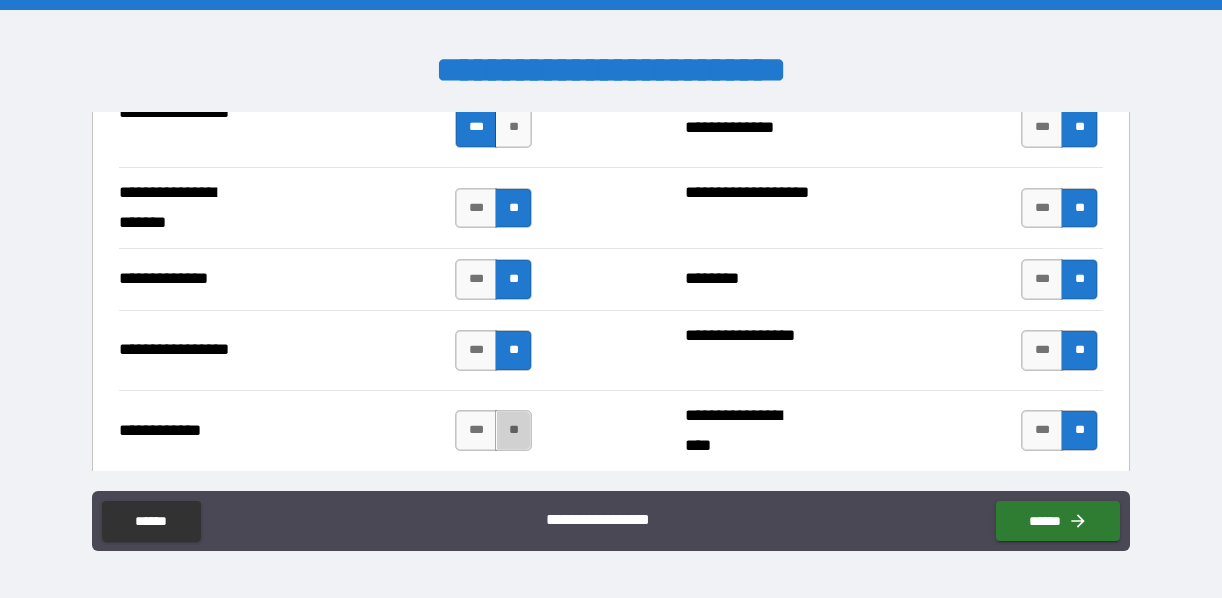 drag, startPoint x: 502, startPoint y: 430, endPoint x: 622, endPoint y: 381, distance: 129.61867 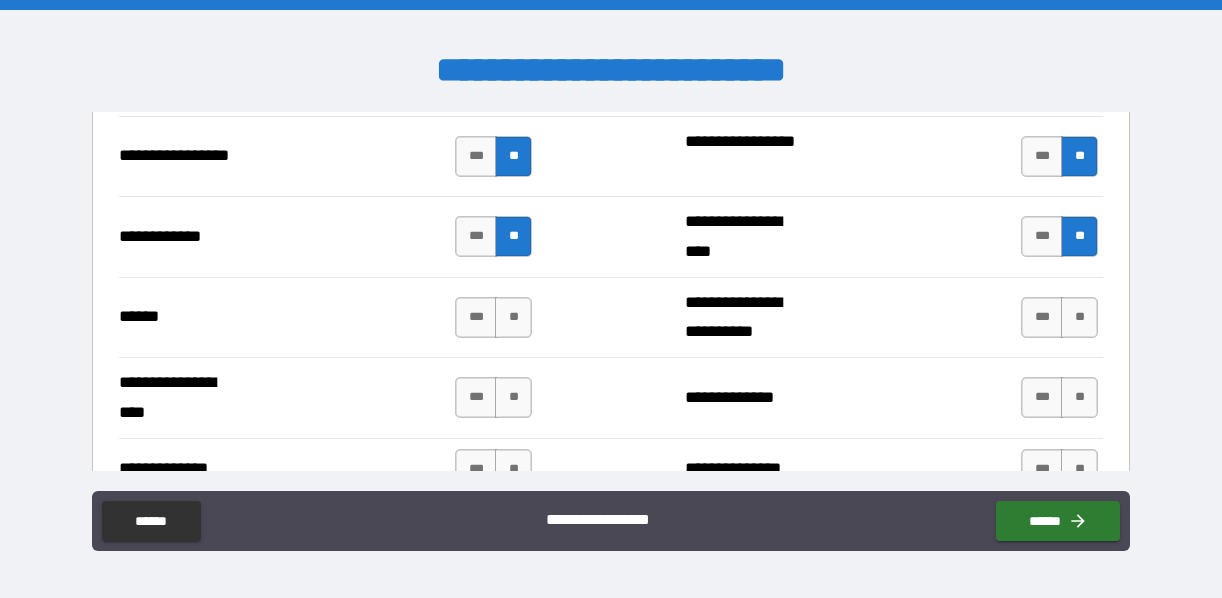 scroll, scrollTop: 3100, scrollLeft: 0, axis: vertical 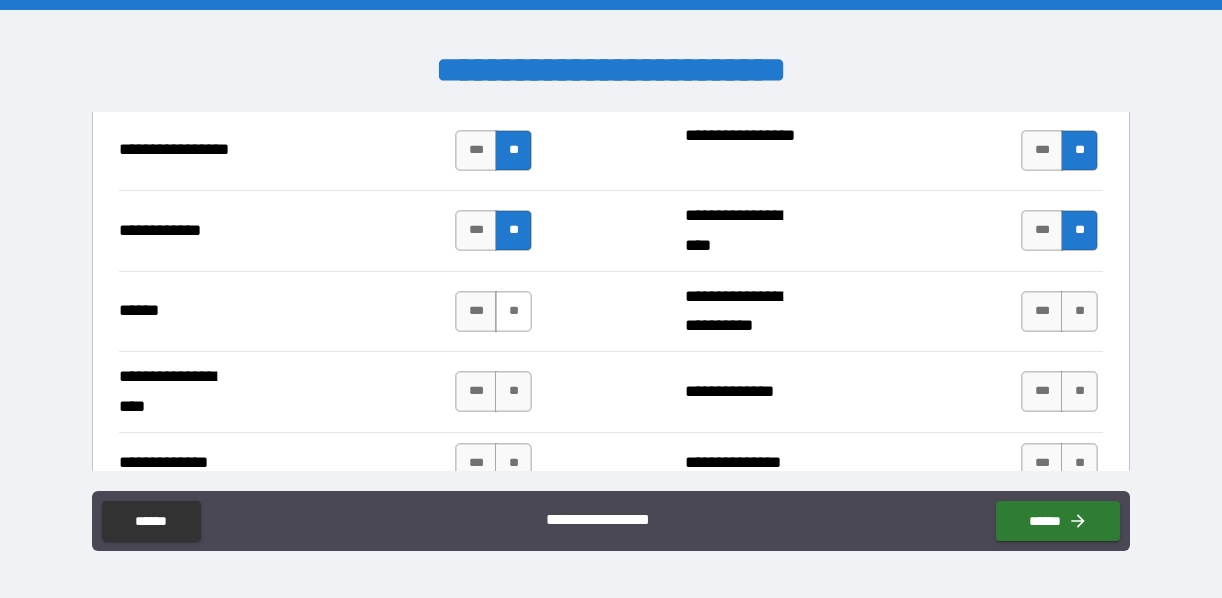 click on "**" at bounding box center (513, 311) 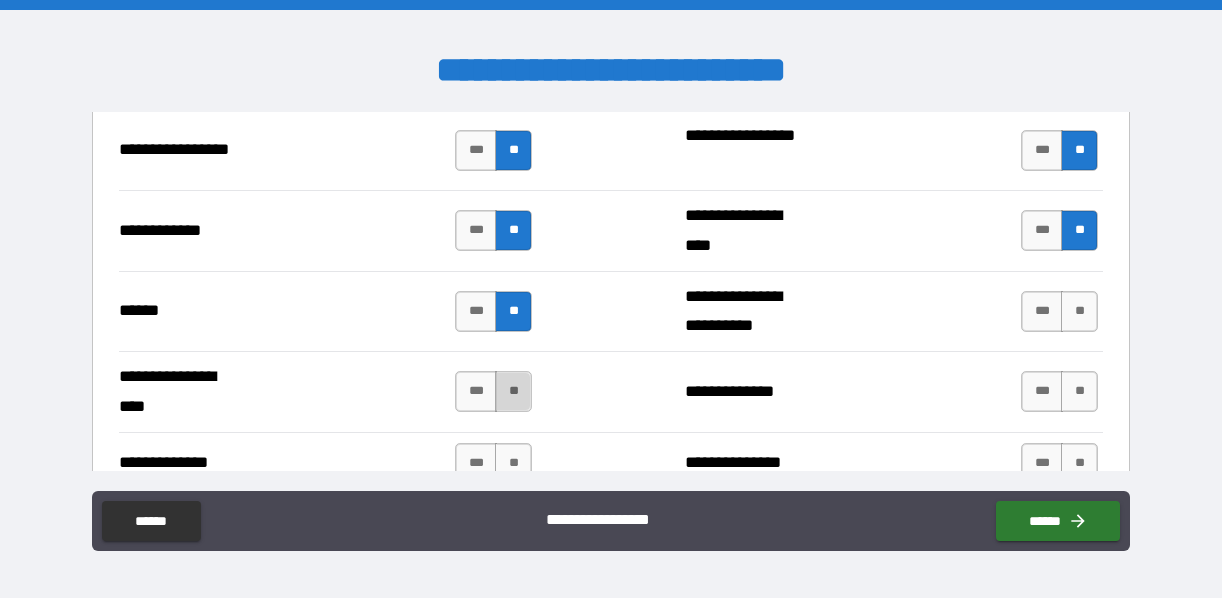 click on "**" at bounding box center [513, 391] 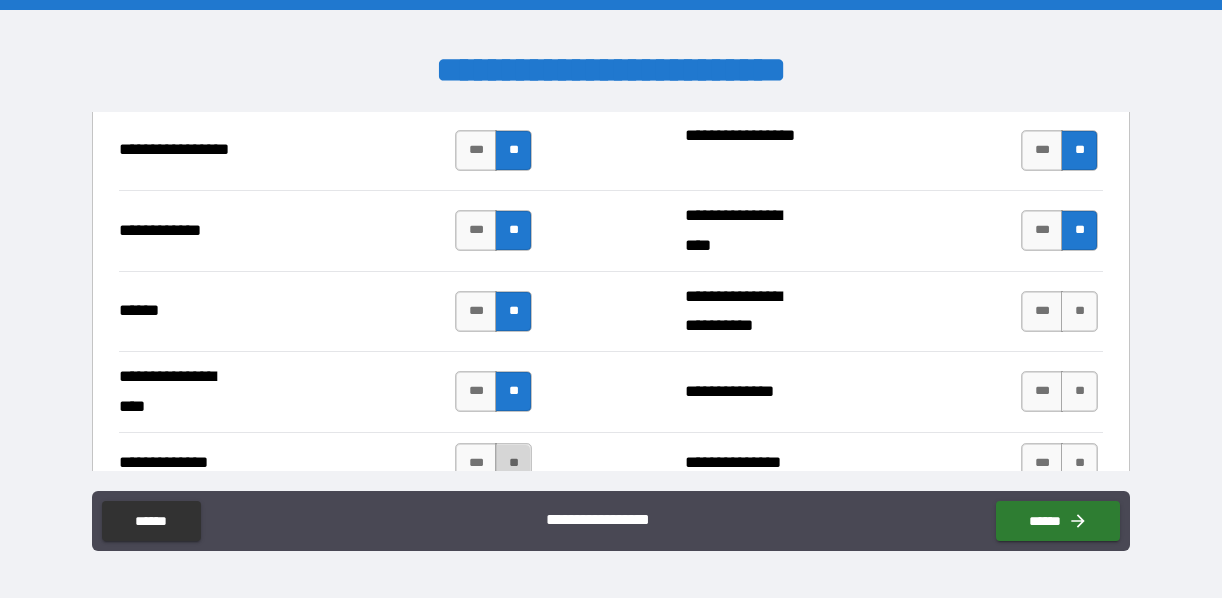 click on "**" at bounding box center [513, 463] 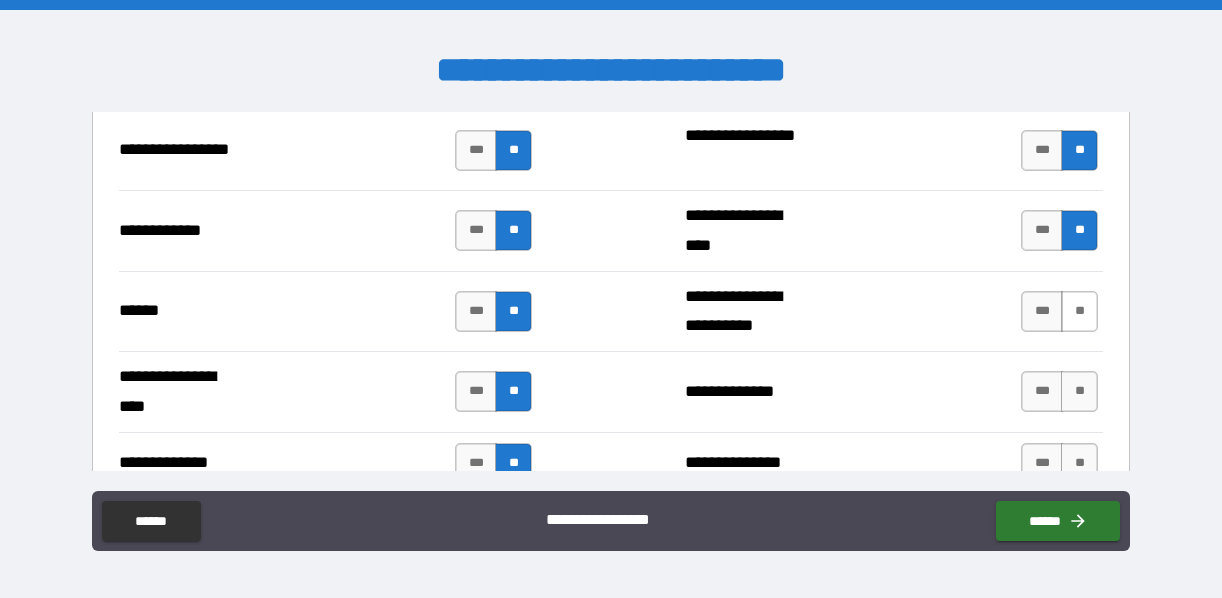 click on "**" at bounding box center (1079, 311) 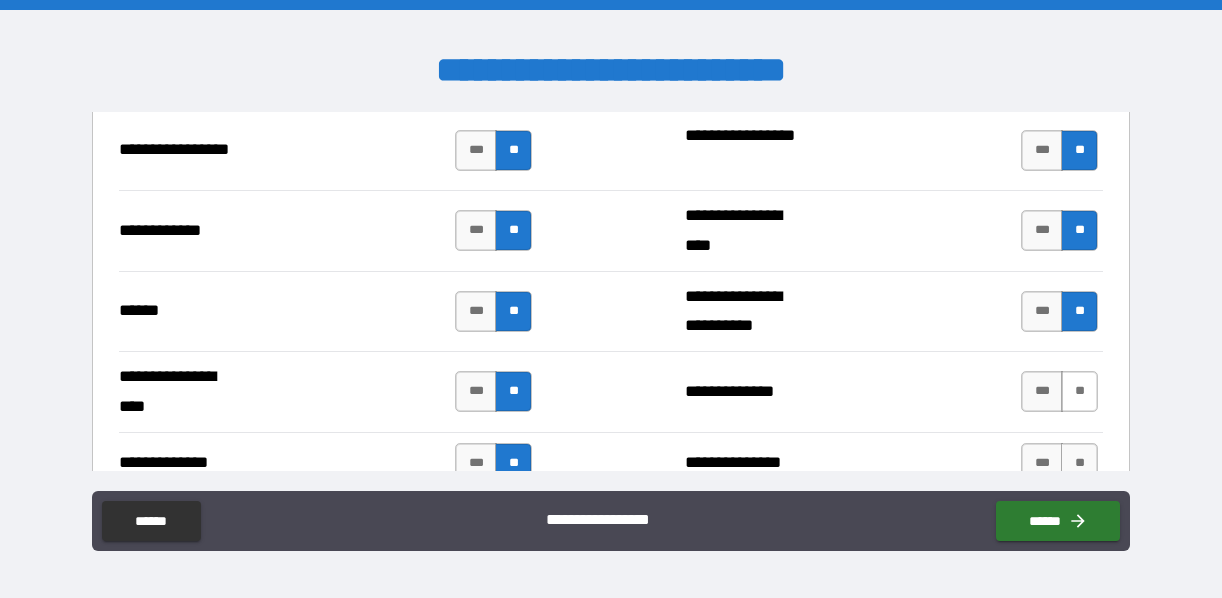 click on "**" at bounding box center (1079, 391) 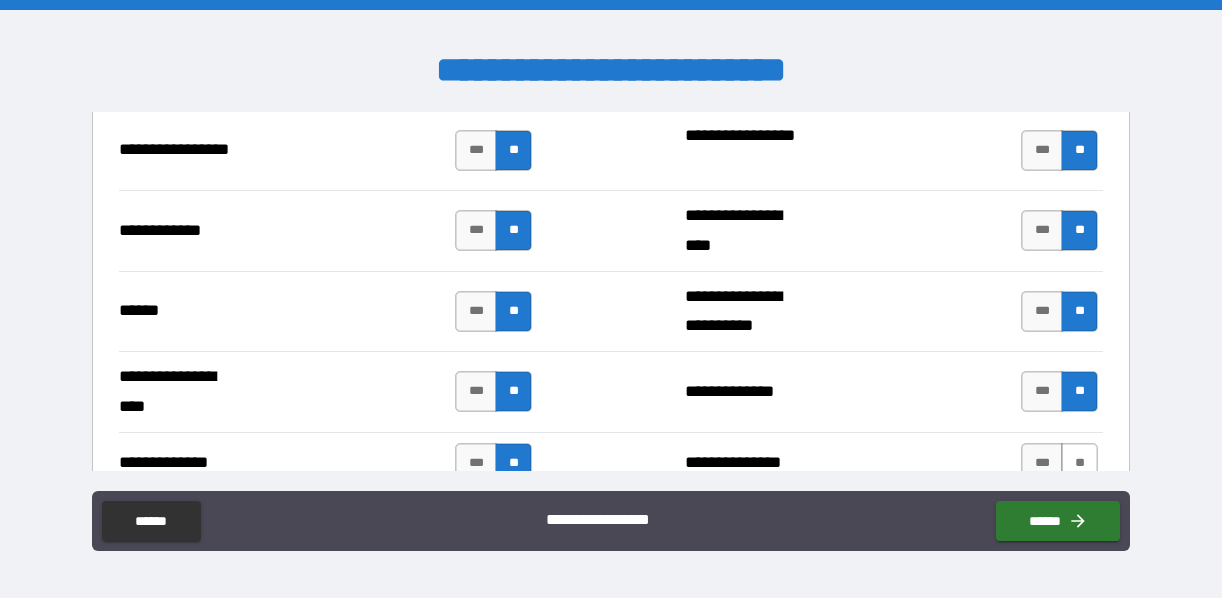 drag, startPoint x: 1064, startPoint y: 451, endPoint x: 722, endPoint y: 275, distance: 384.6297 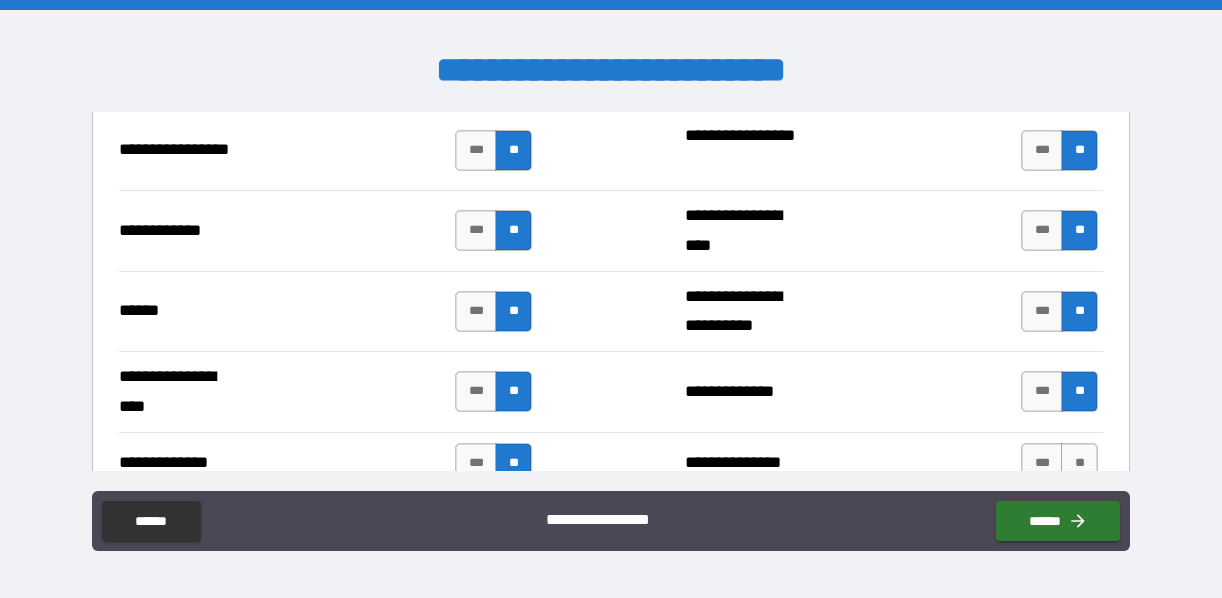 click on "**" at bounding box center [1079, 463] 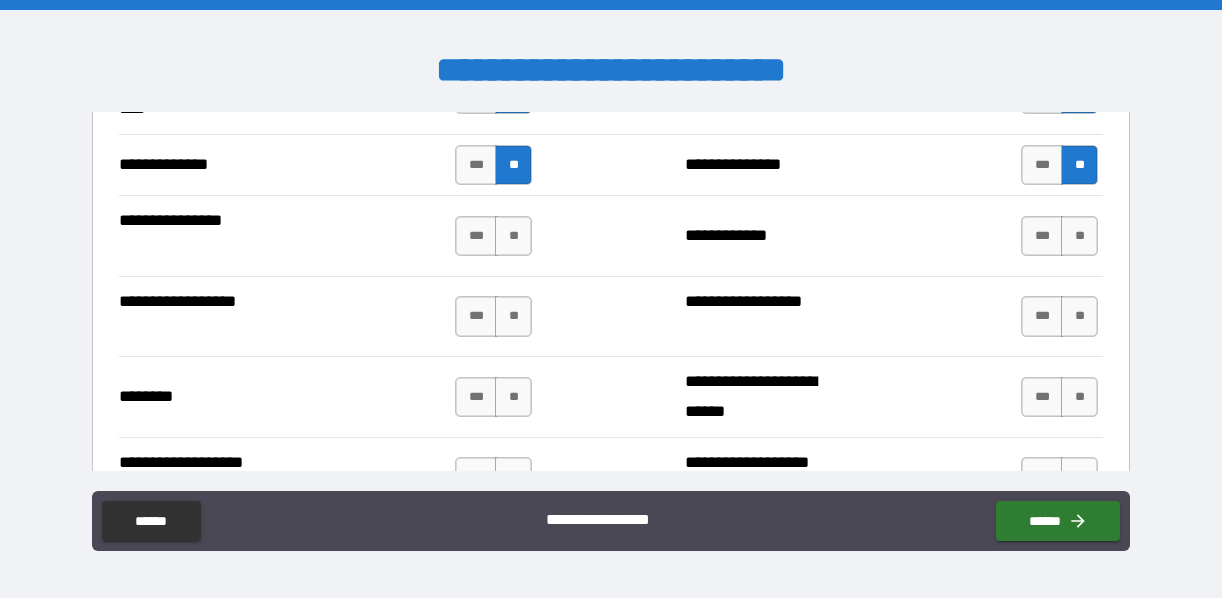 scroll, scrollTop: 3400, scrollLeft: 0, axis: vertical 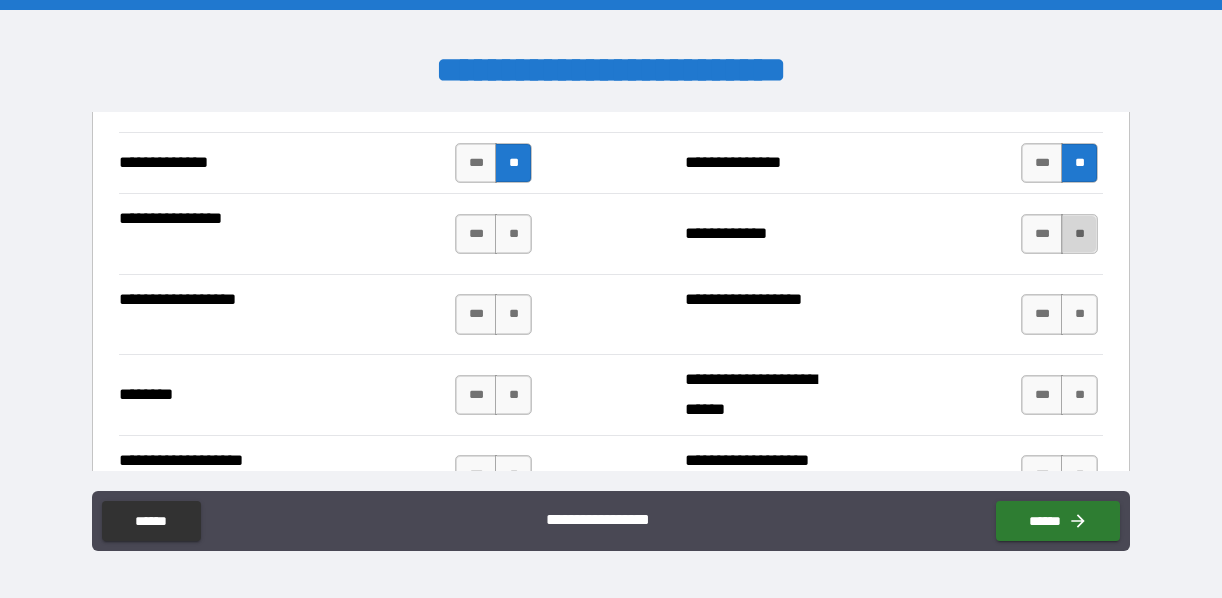 click on "**" at bounding box center (1079, 234) 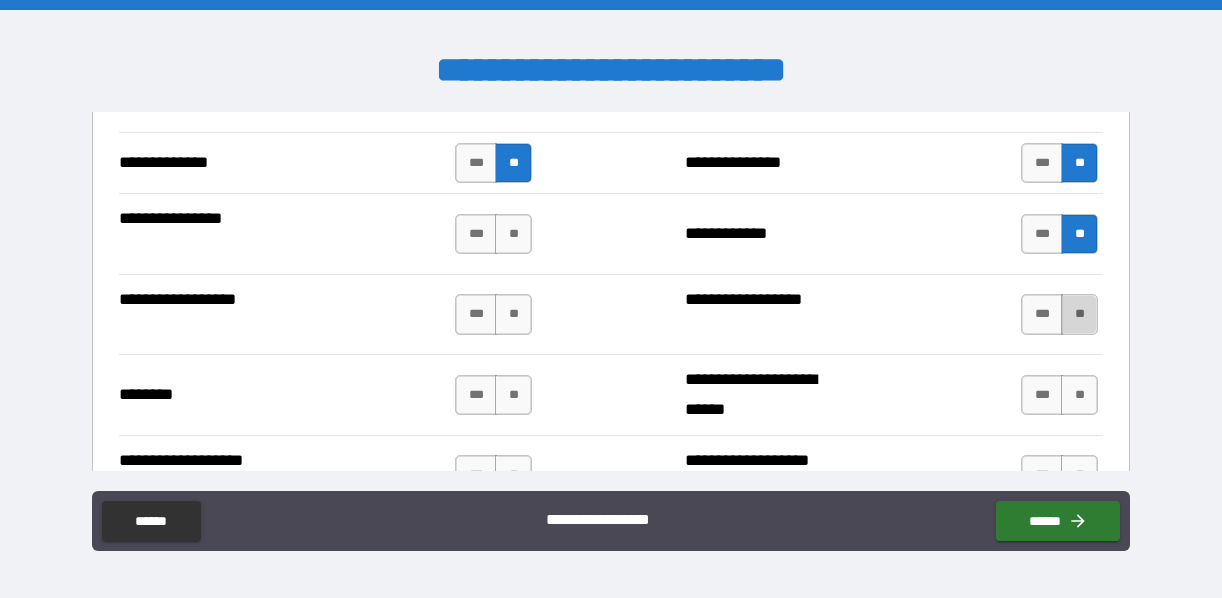 click on "**" at bounding box center (1079, 314) 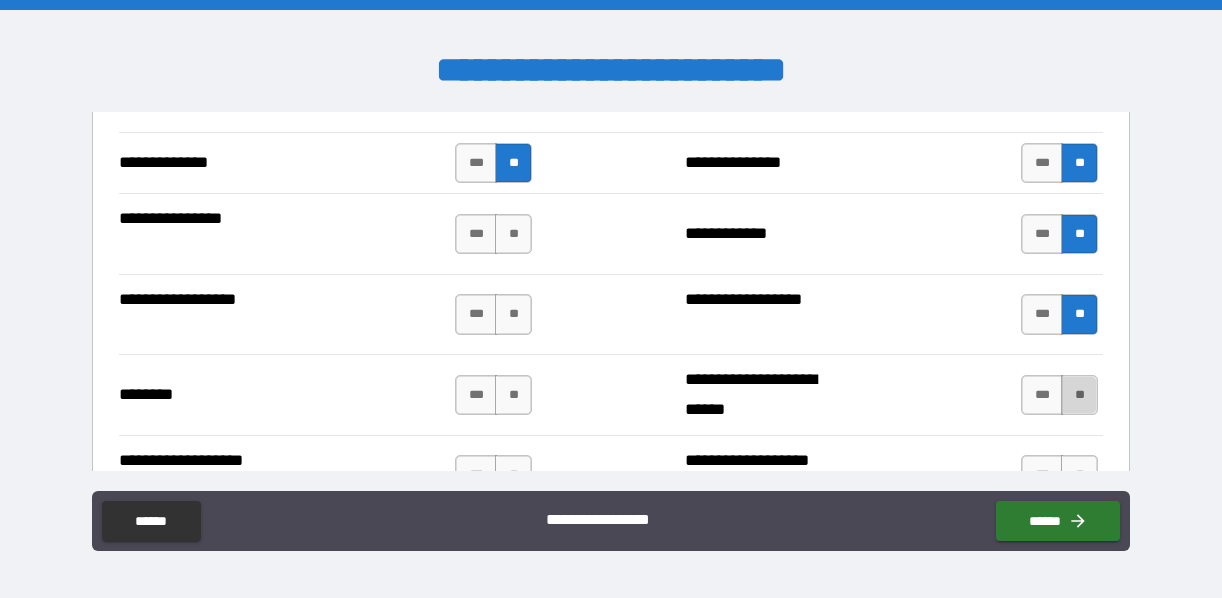 click on "**" at bounding box center (1079, 395) 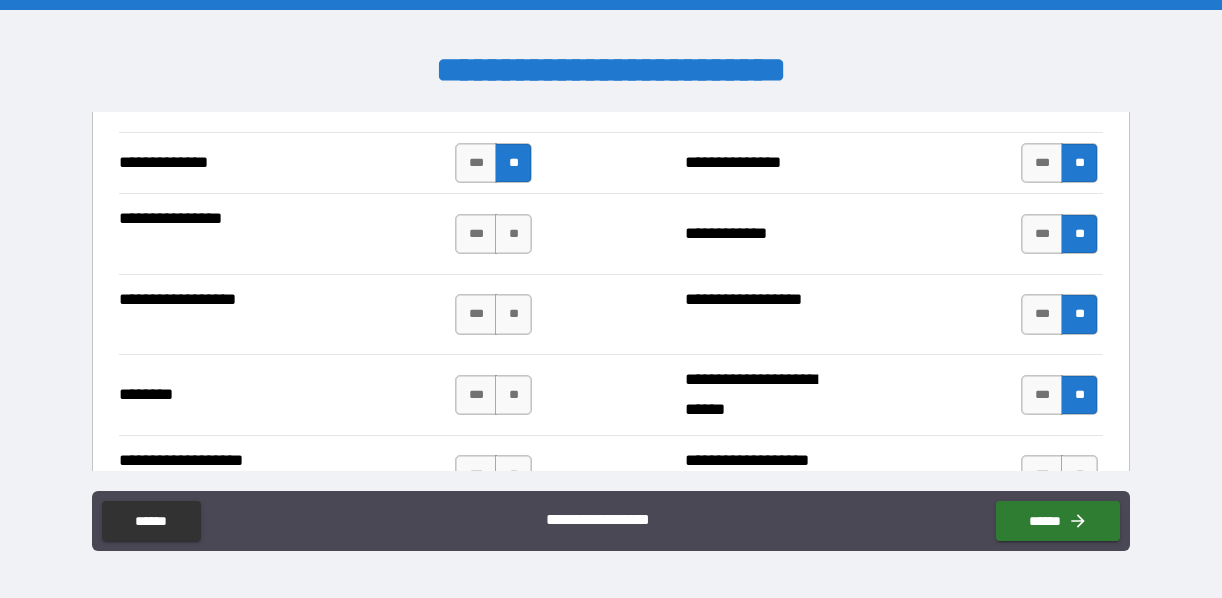 scroll, scrollTop: 3500, scrollLeft: 0, axis: vertical 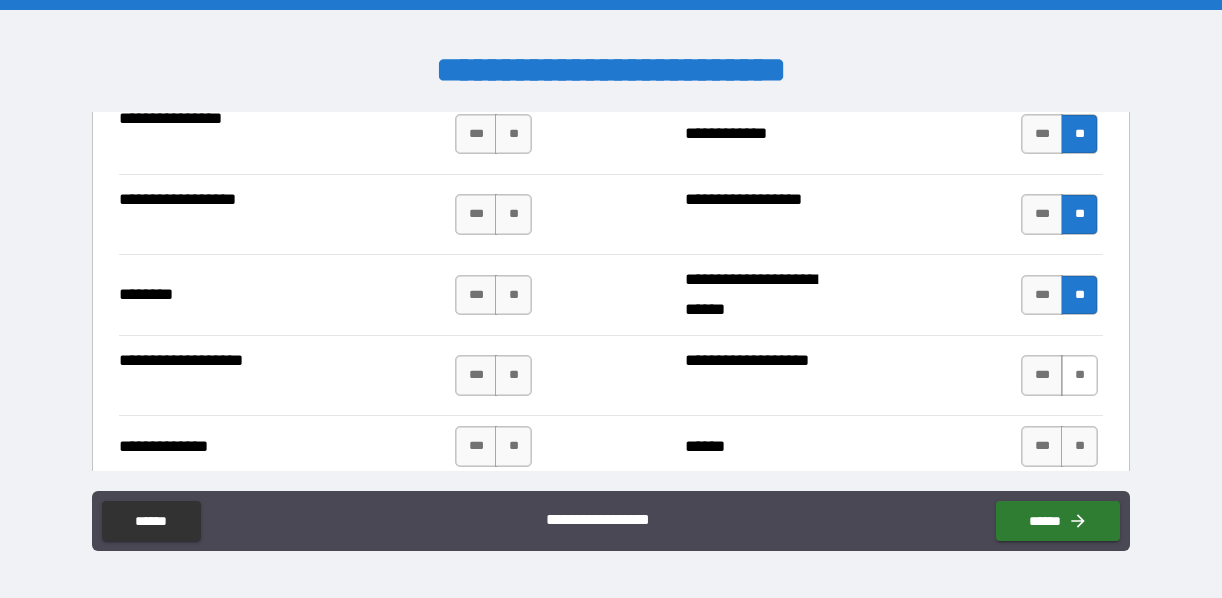 click on "**" at bounding box center (1079, 375) 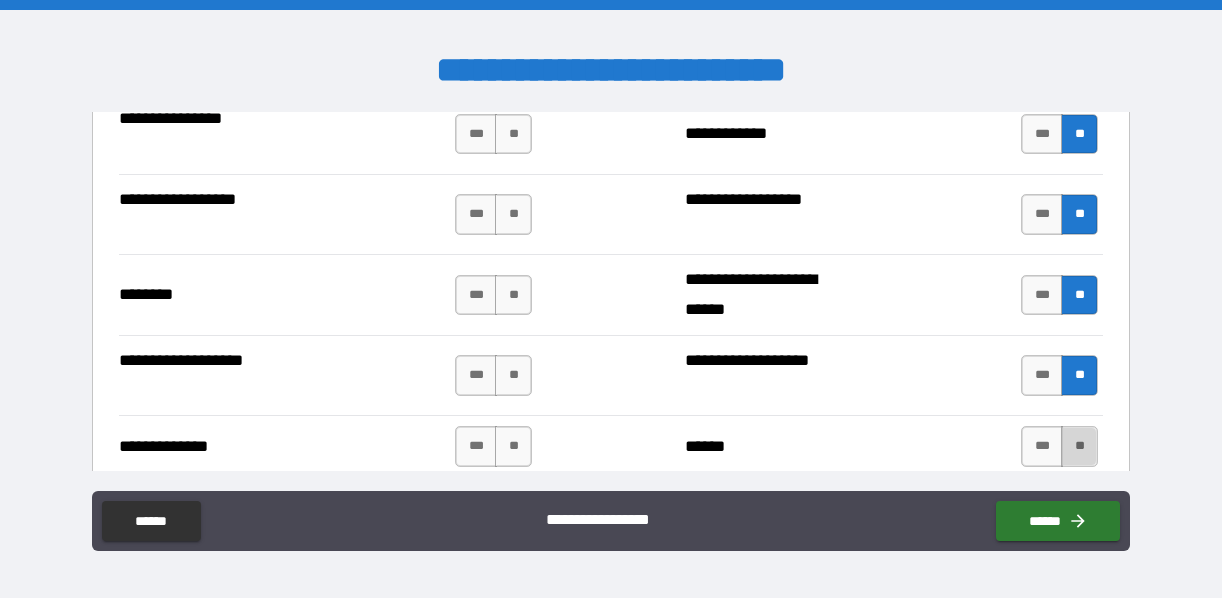 click on "**" at bounding box center (1079, 446) 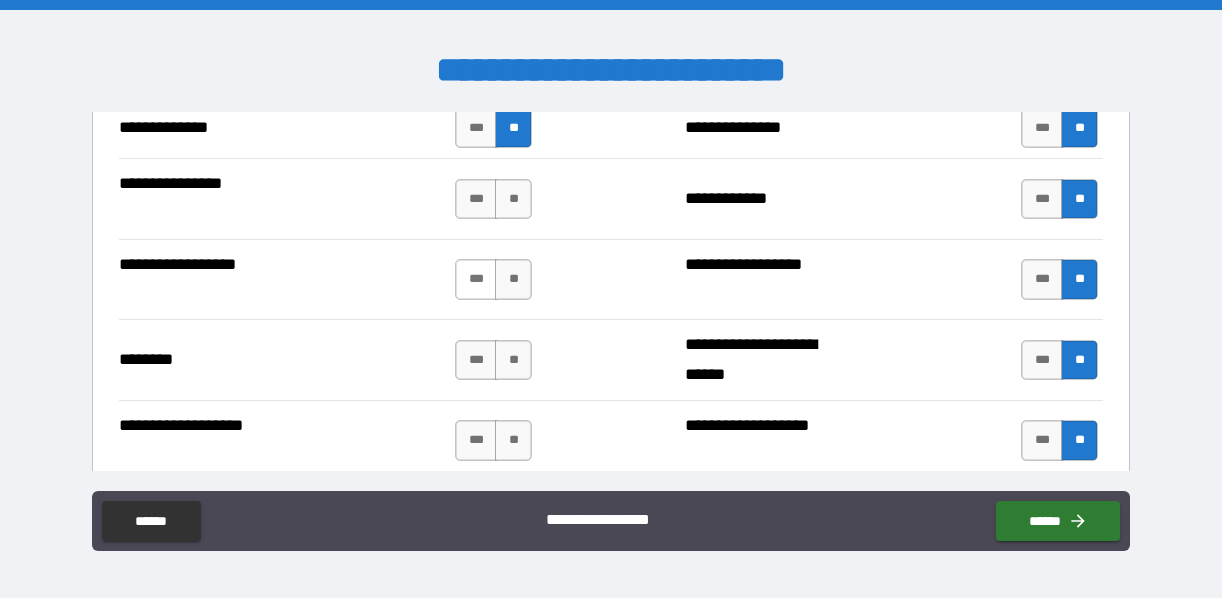 scroll, scrollTop: 3400, scrollLeft: 0, axis: vertical 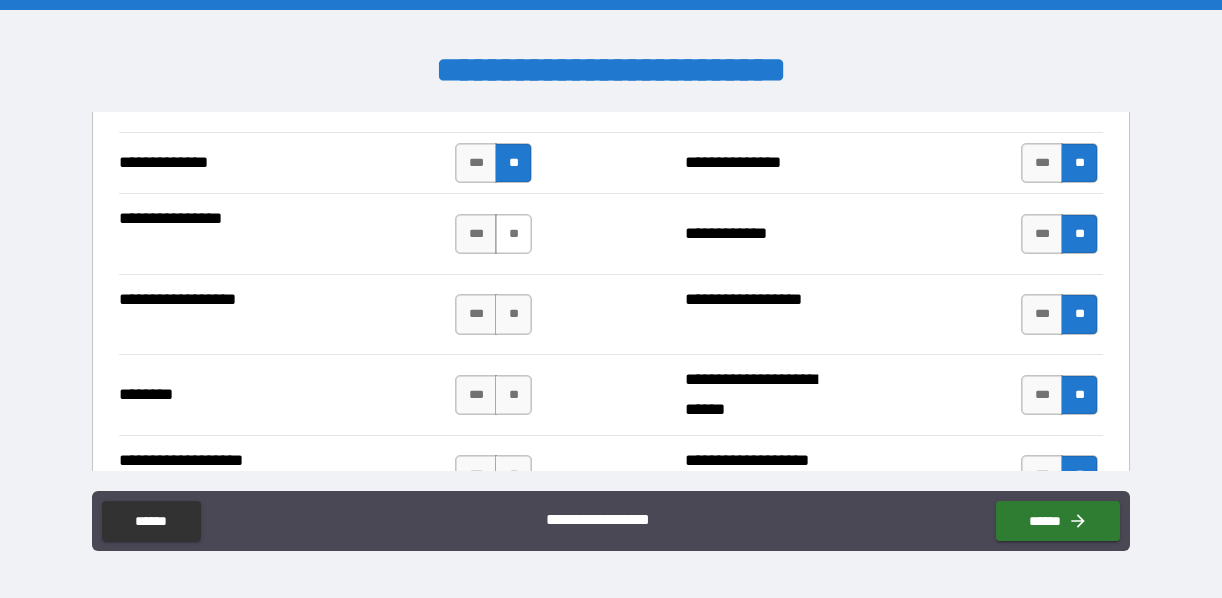click on "**" at bounding box center [513, 234] 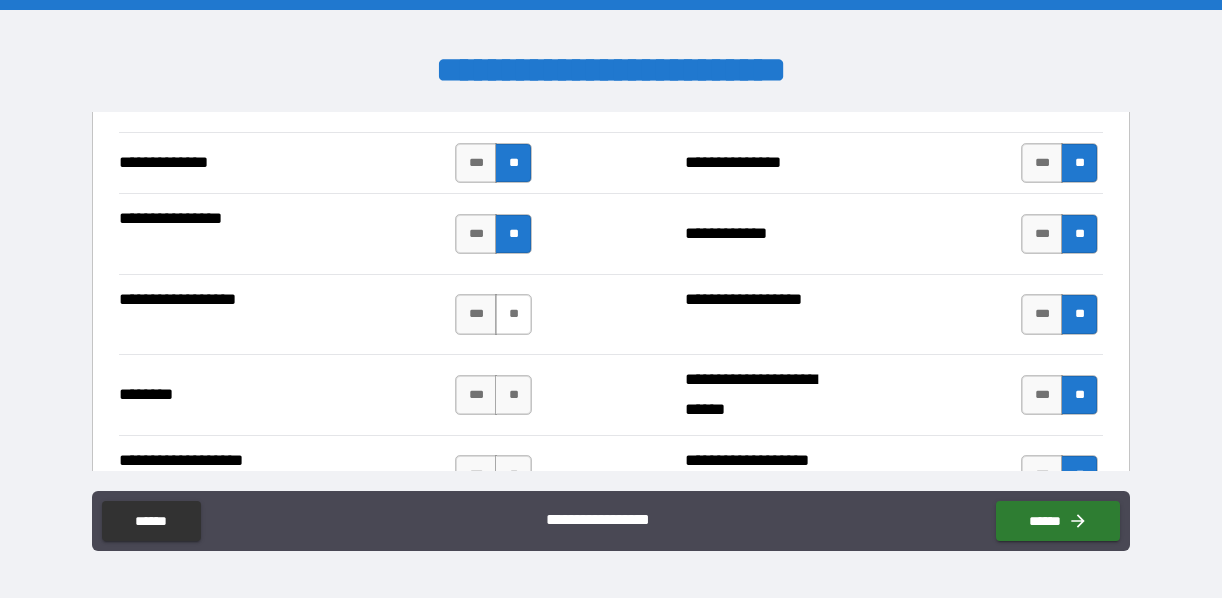 click on "**" at bounding box center (513, 314) 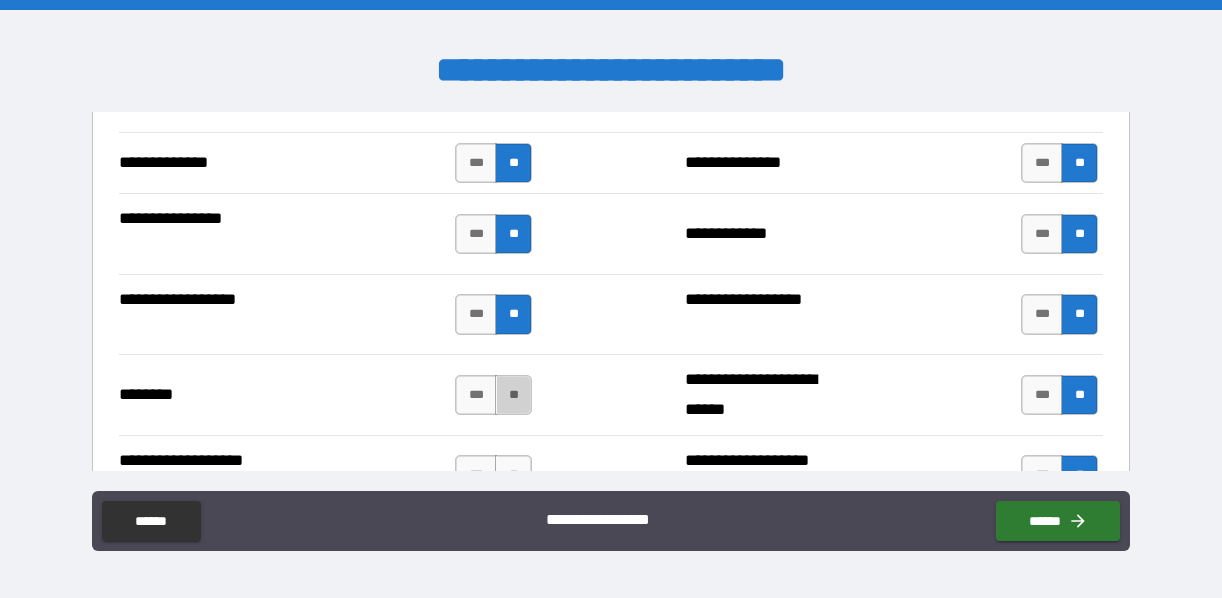 drag, startPoint x: 511, startPoint y: 397, endPoint x: 512, endPoint y: 455, distance: 58.00862 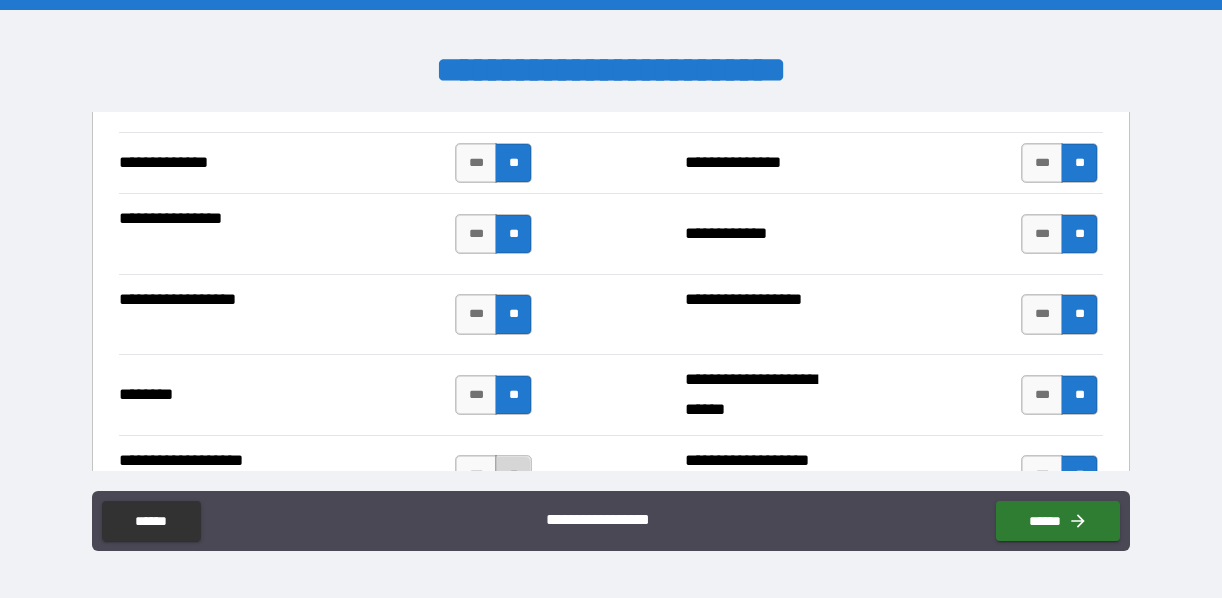 click on "**" at bounding box center (513, 475) 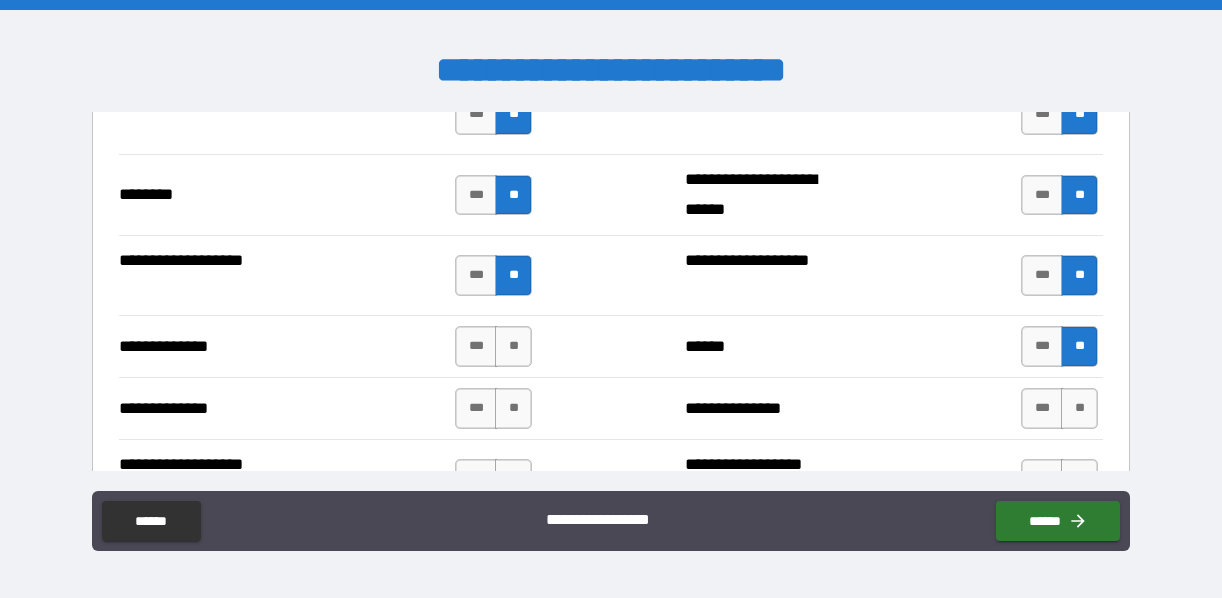 scroll, scrollTop: 3700, scrollLeft: 0, axis: vertical 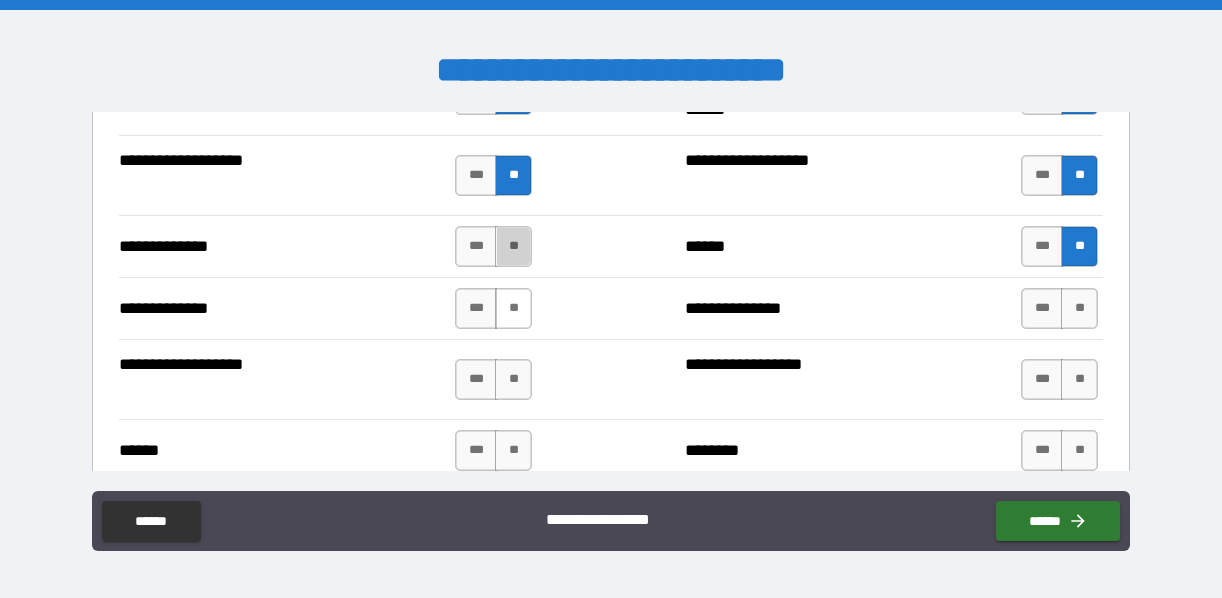 drag, startPoint x: 518, startPoint y: 245, endPoint x: 515, endPoint y: 299, distance: 54.08327 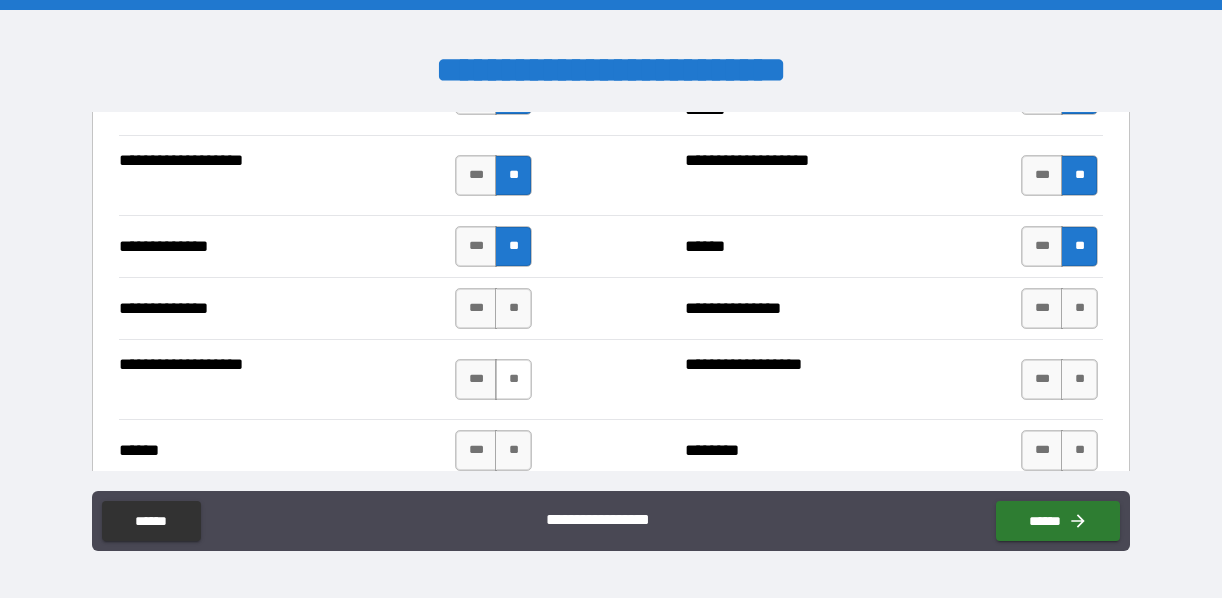 drag, startPoint x: 514, startPoint y: 304, endPoint x: 517, endPoint y: 382, distance: 78.05767 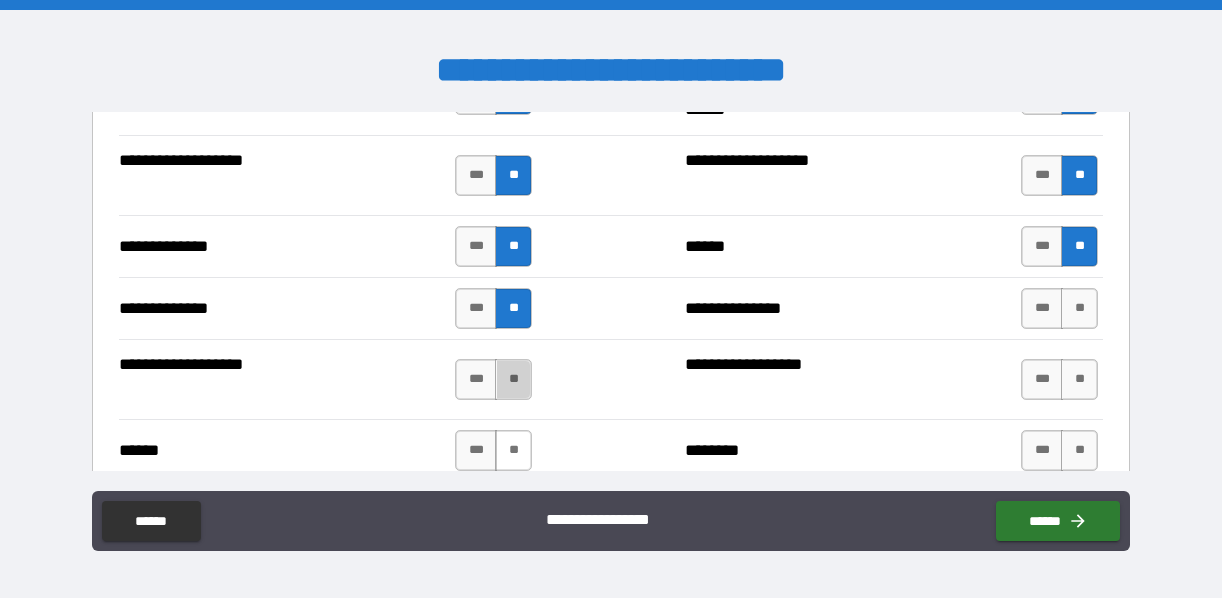 drag, startPoint x: 511, startPoint y: 383, endPoint x: 511, endPoint y: 433, distance: 50 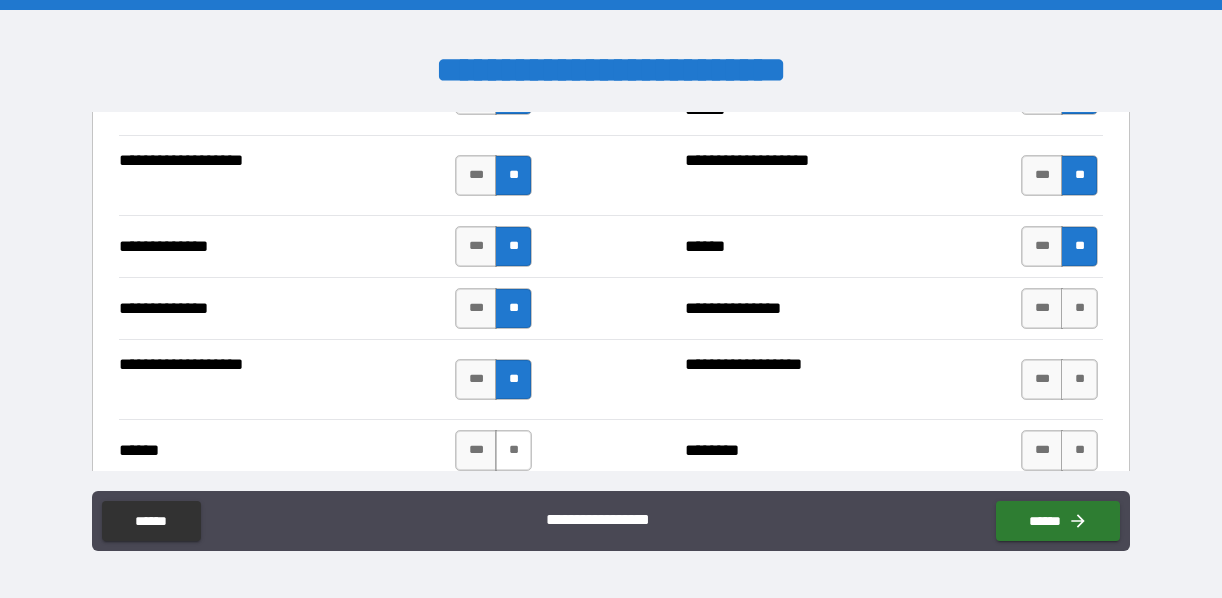 click on "**" at bounding box center (513, 450) 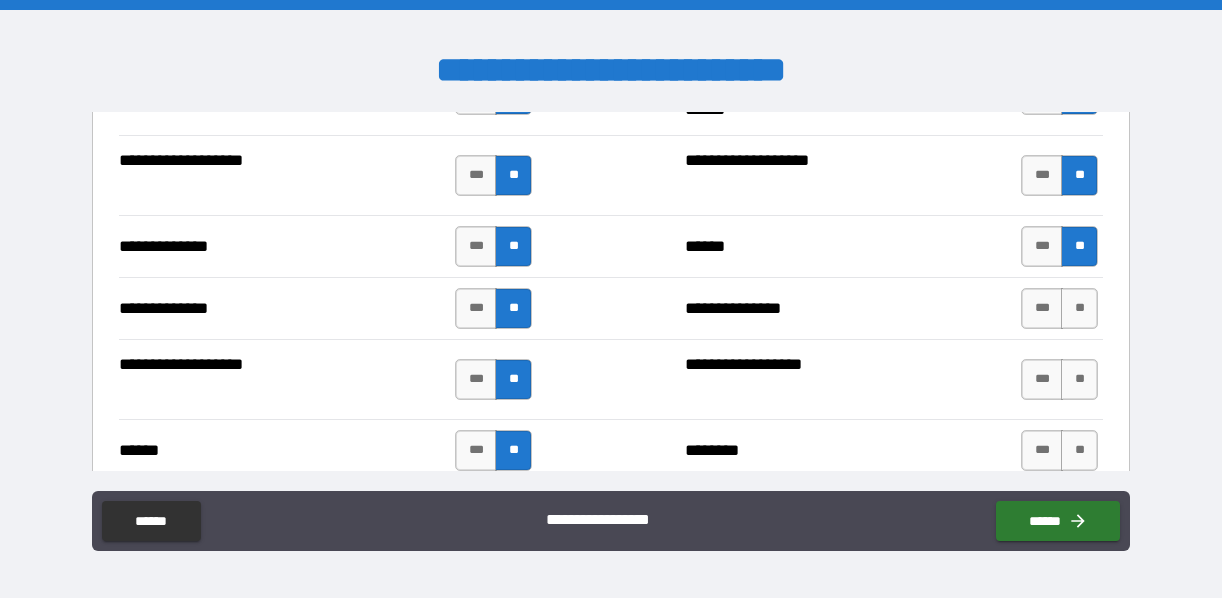 drag, startPoint x: 1069, startPoint y: 315, endPoint x: 1072, endPoint y: 350, distance: 35.128338 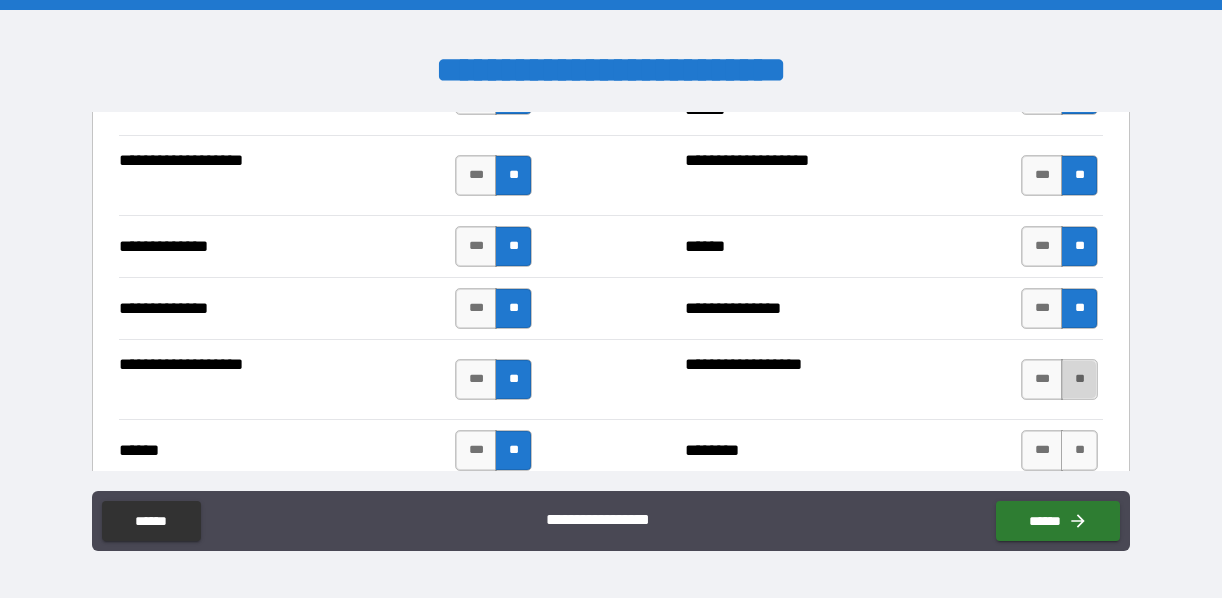 click on "**" at bounding box center [1079, 379] 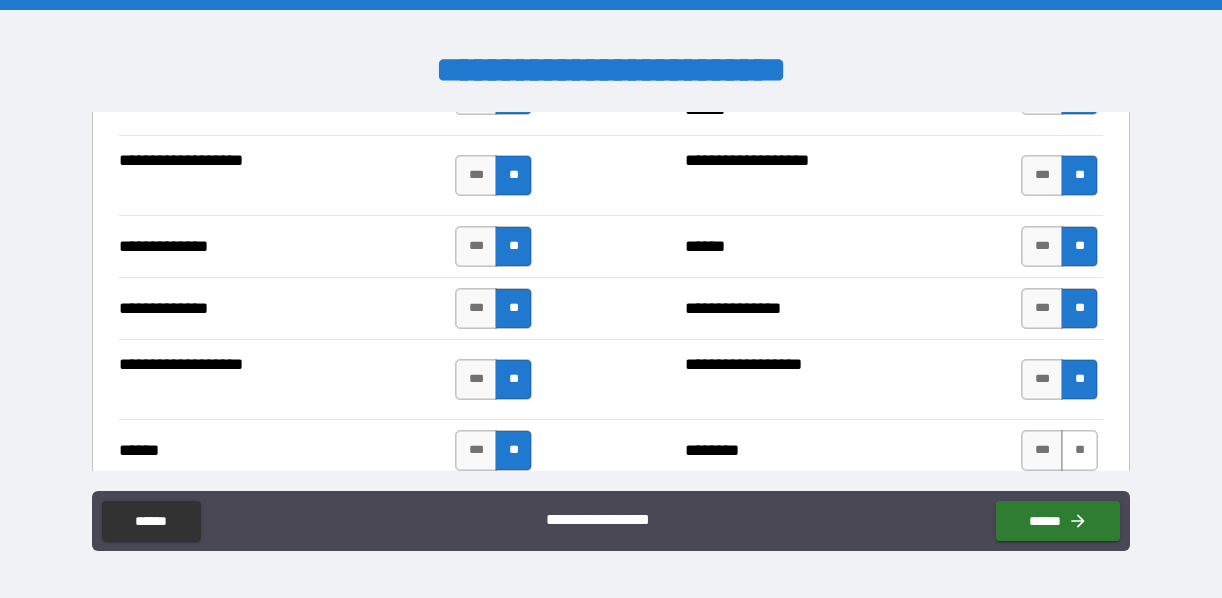click on "**" at bounding box center (1079, 450) 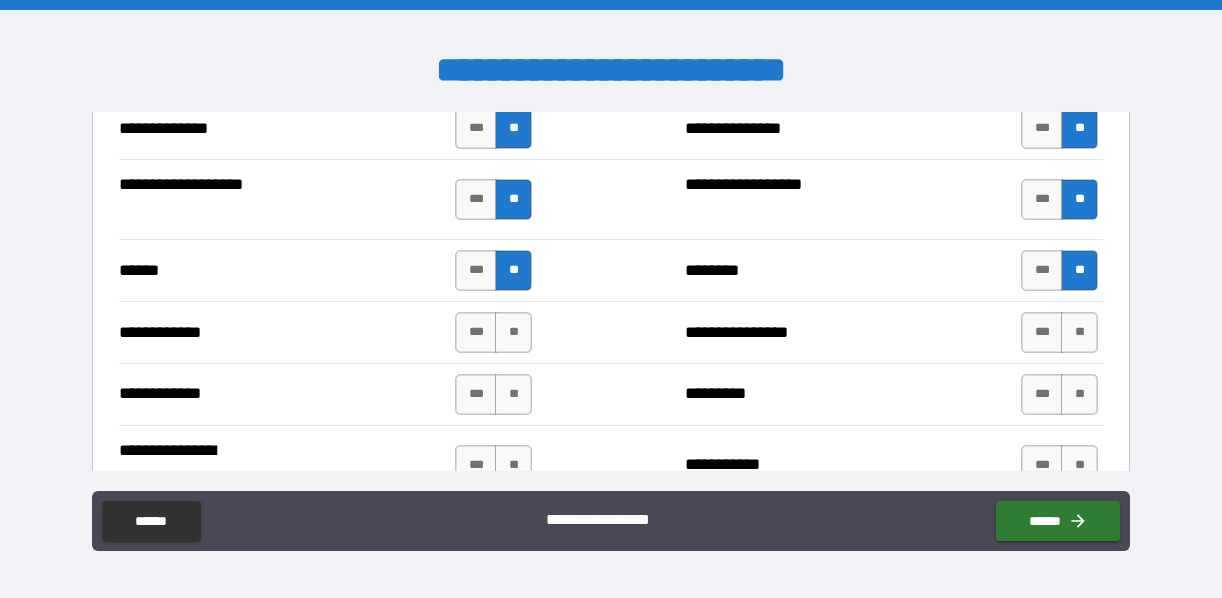 scroll, scrollTop: 4000, scrollLeft: 0, axis: vertical 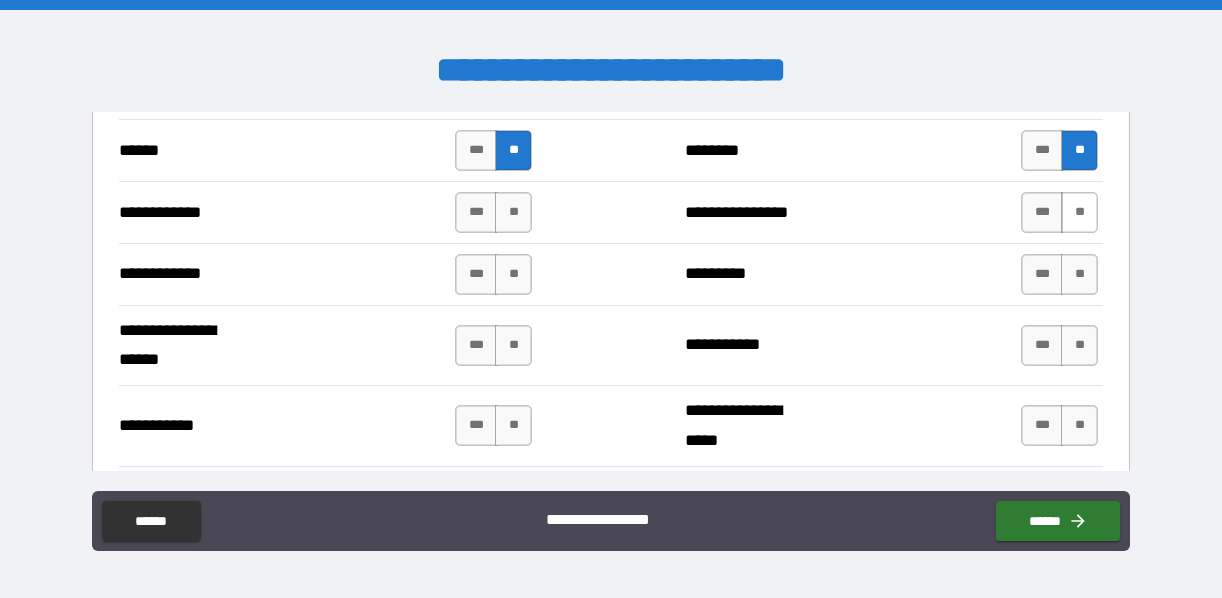 click on "**" at bounding box center [1079, 212] 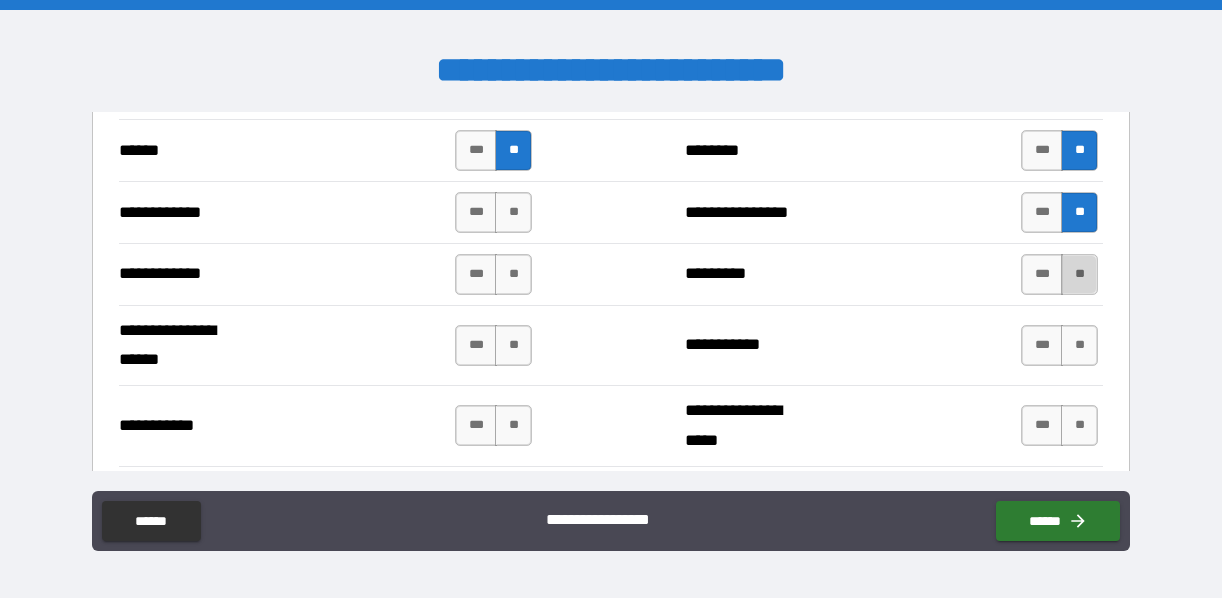 drag, startPoint x: 1065, startPoint y: 266, endPoint x: 1081, endPoint y: 331, distance: 66.94027 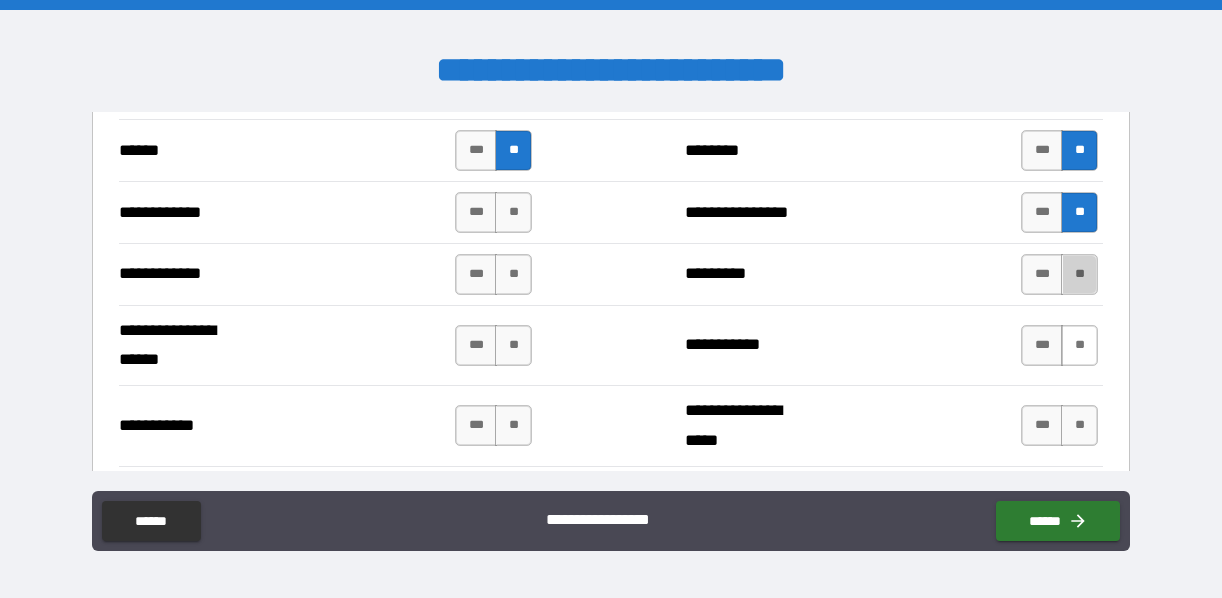 click on "**" at bounding box center [1079, 274] 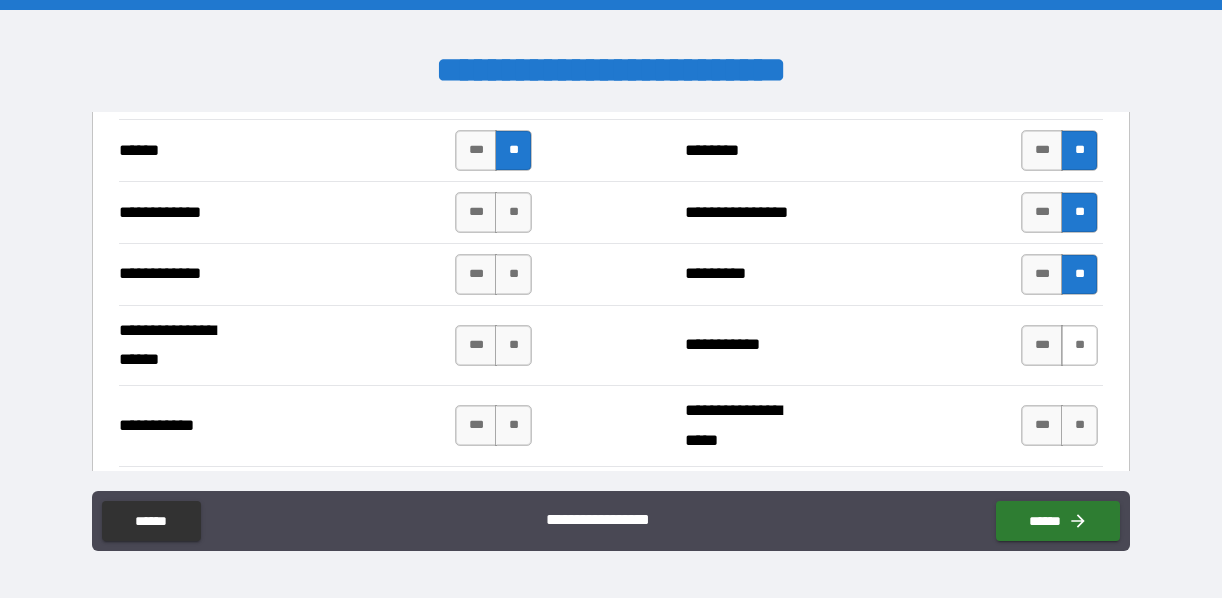 click on "**" at bounding box center [1079, 345] 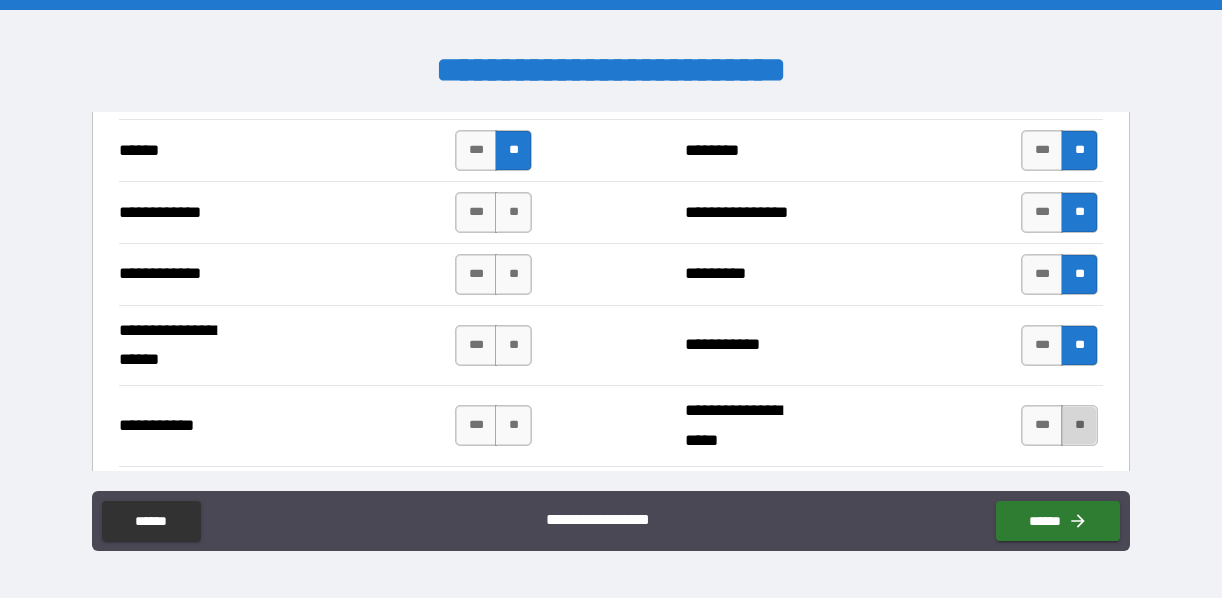 click on "**" at bounding box center [1079, 425] 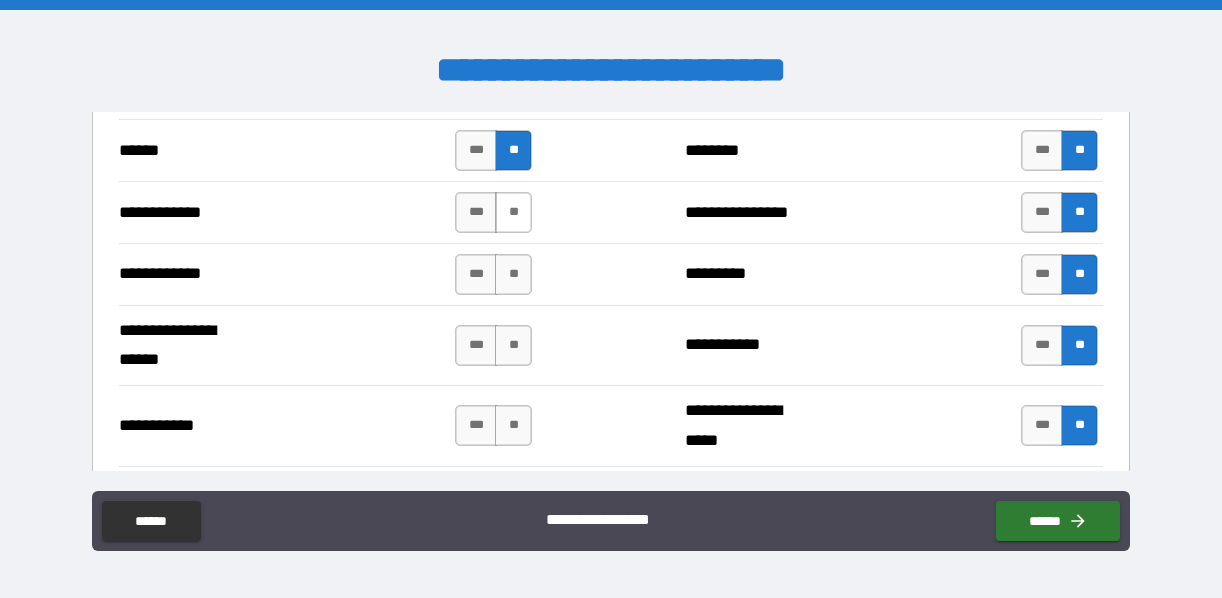 click on "**" at bounding box center (513, 212) 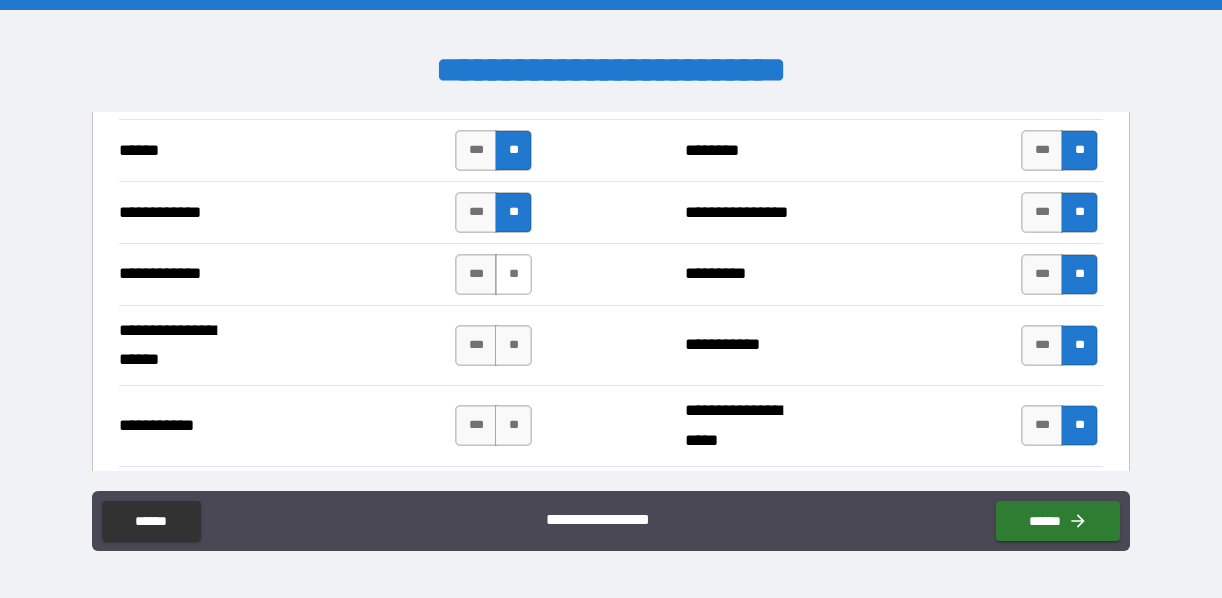 drag, startPoint x: 500, startPoint y: 265, endPoint x: 499, endPoint y: 279, distance: 14.035668 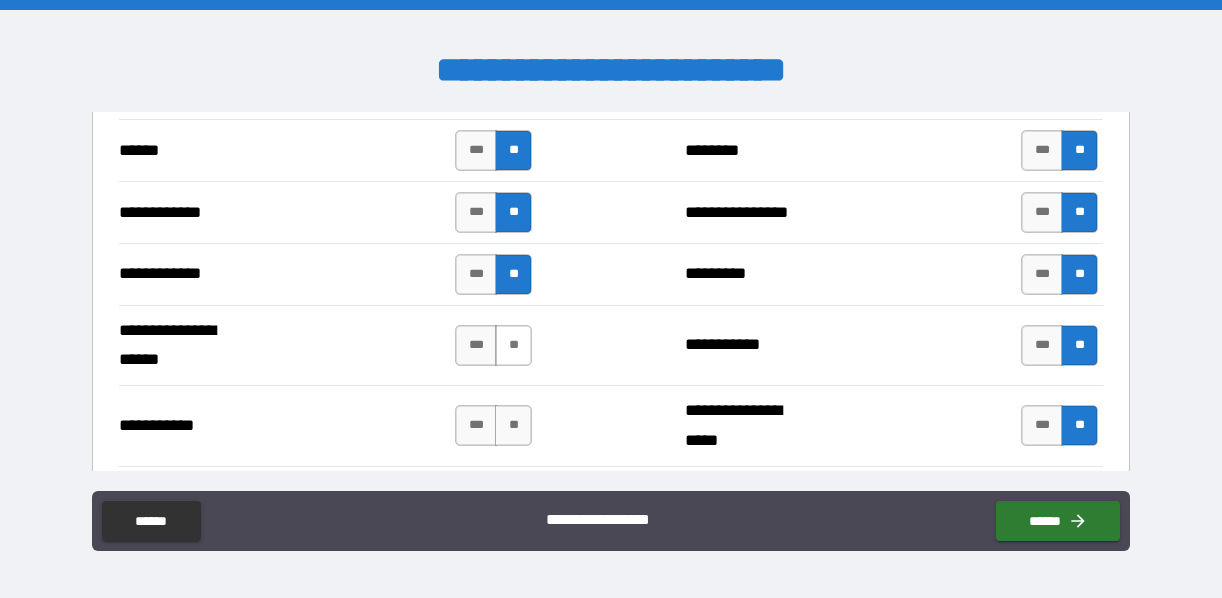 click on "**" at bounding box center (513, 345) 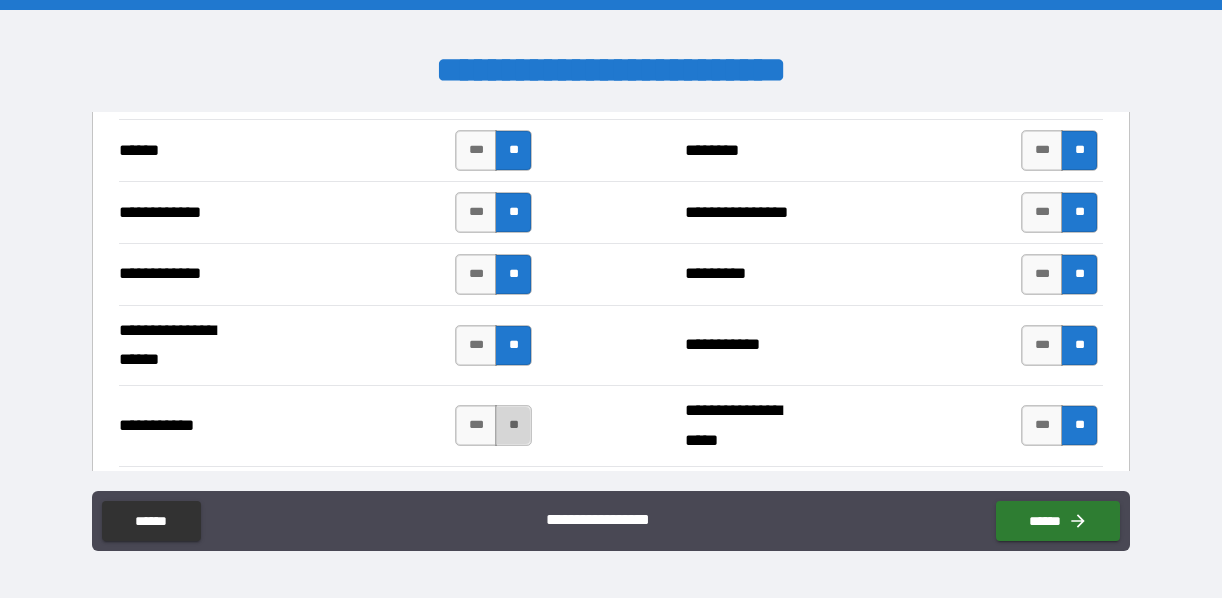 drag, startPoint x: 501, startPoint y: 430, endPoint x: 580, endPoint y: 399, distance: 84.8646 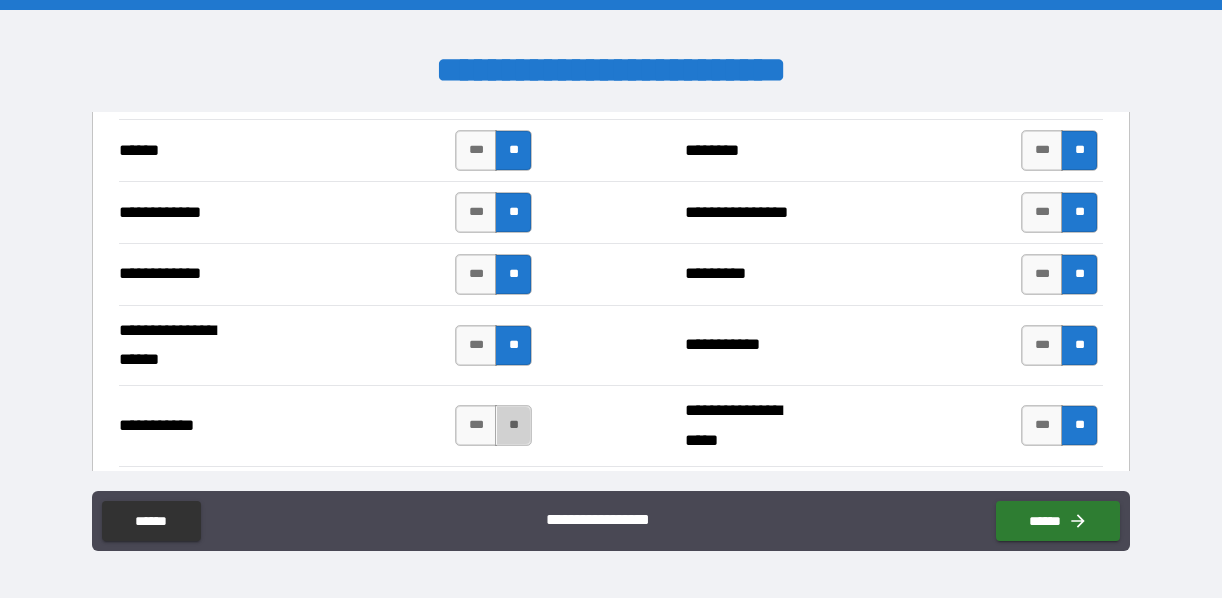 click on "**" at bounding box center (513, 425) 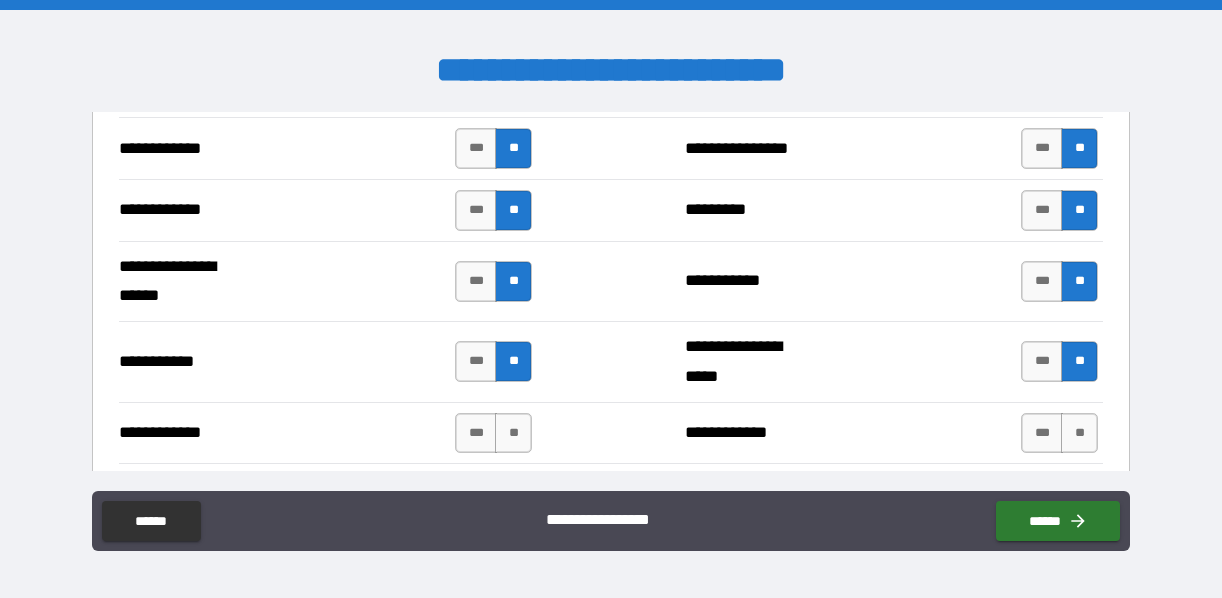scroll, scrollTop: 4200, scrollLeft: 0, axis: vertical 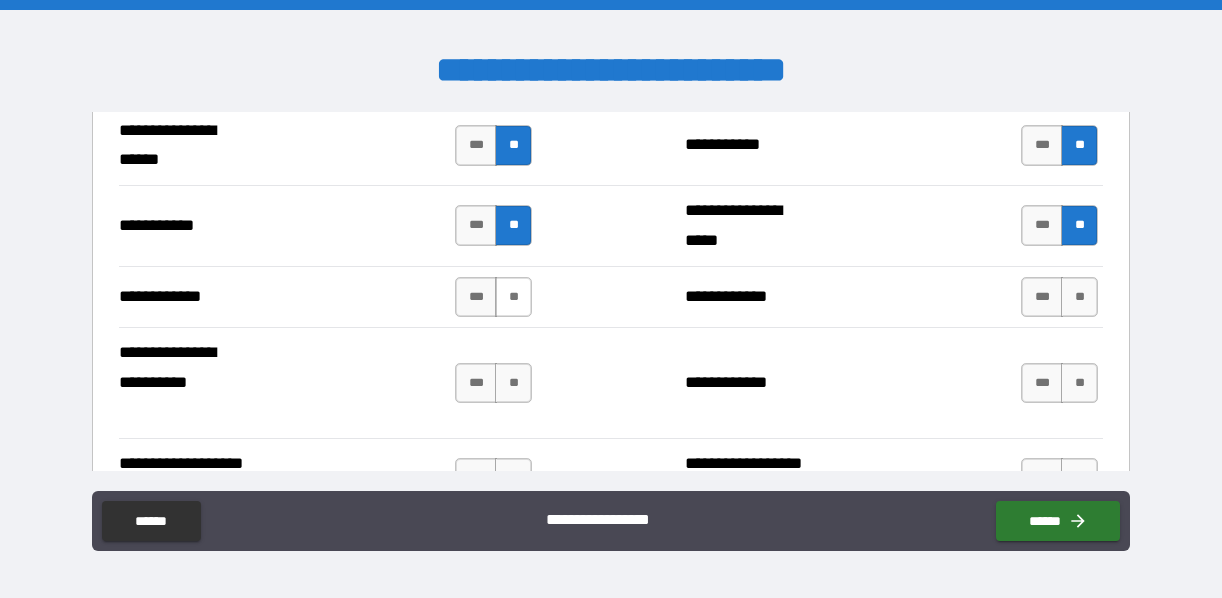 click on "**" at bounding box center [513, 297] 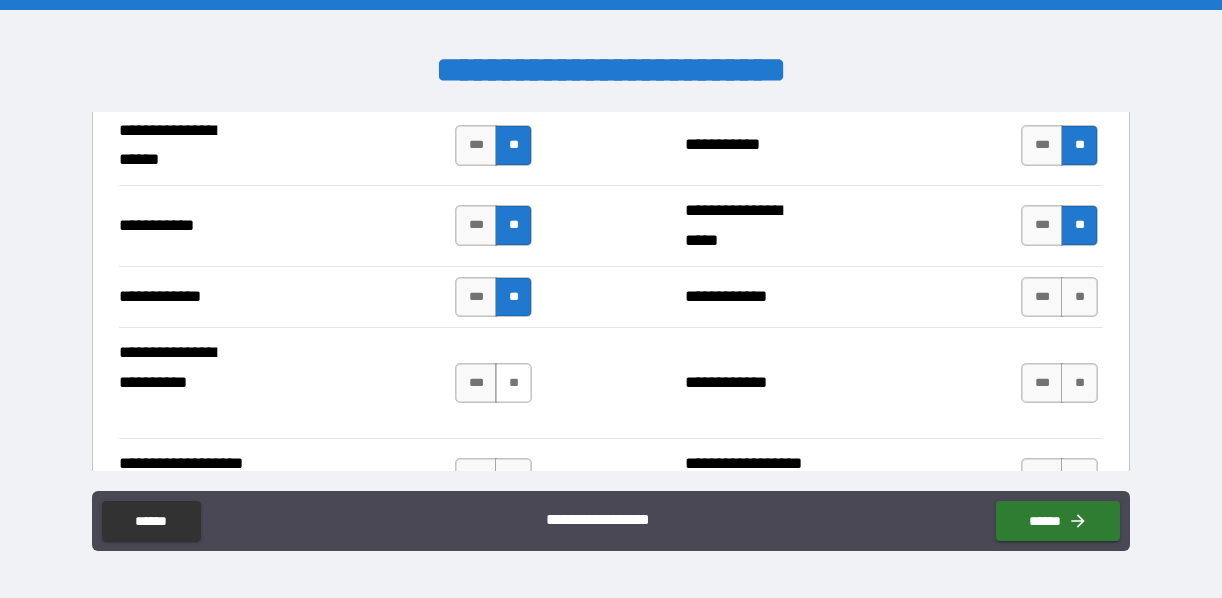 click on "**" at bounding box center (513, 383) 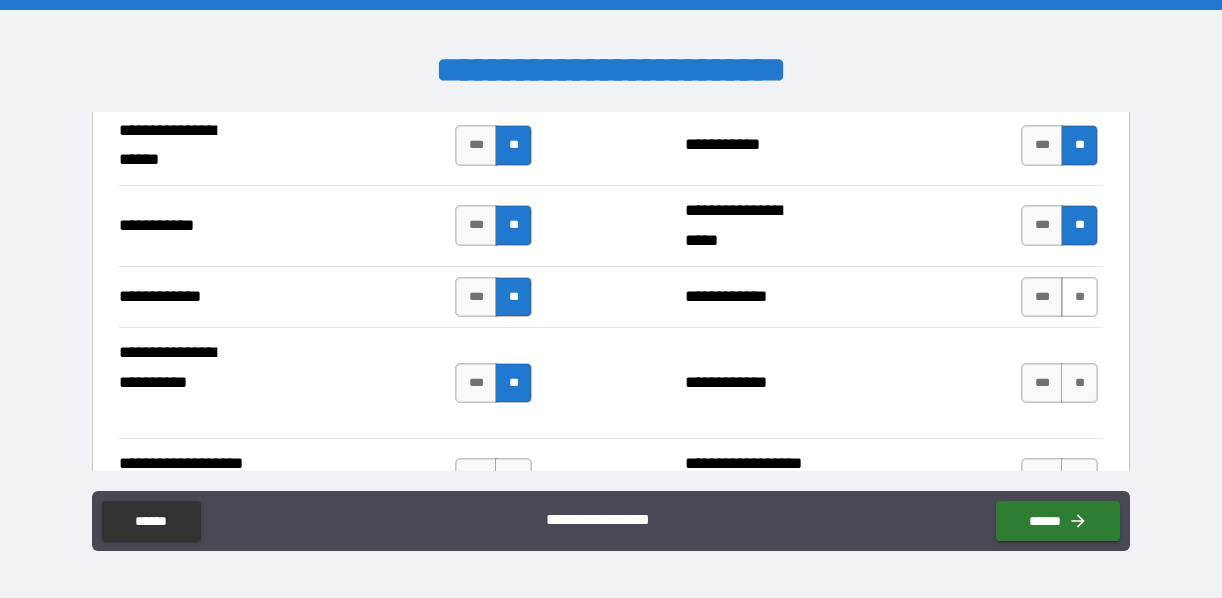 click on "**" at bounding box center (1079, 297) 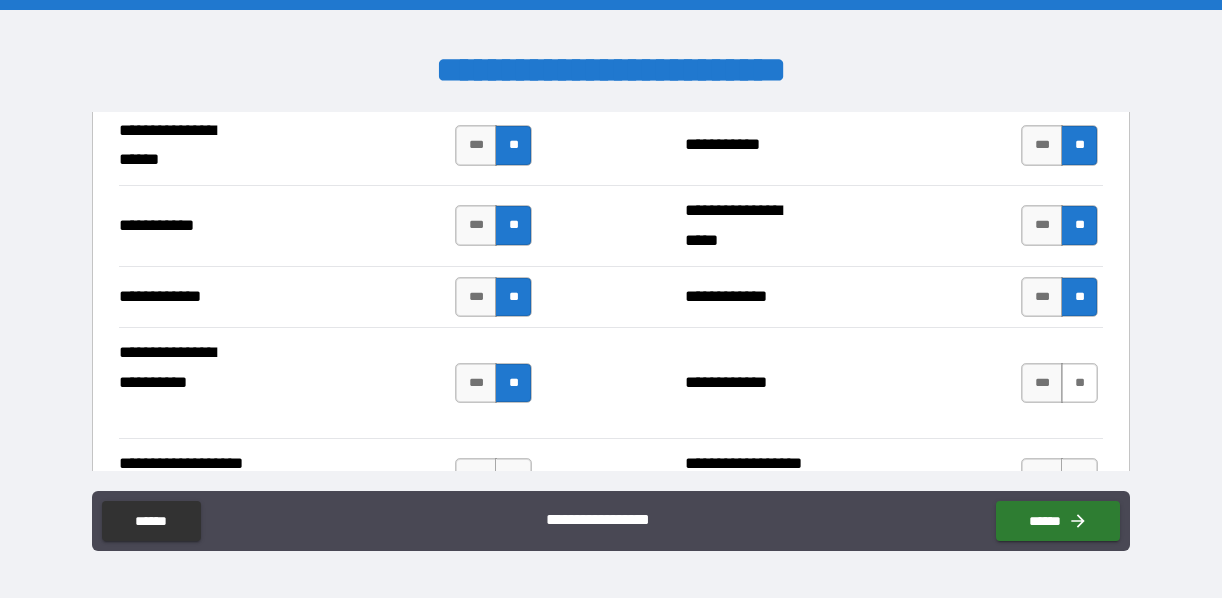 click on "**" at bounding box center [1079, 383] 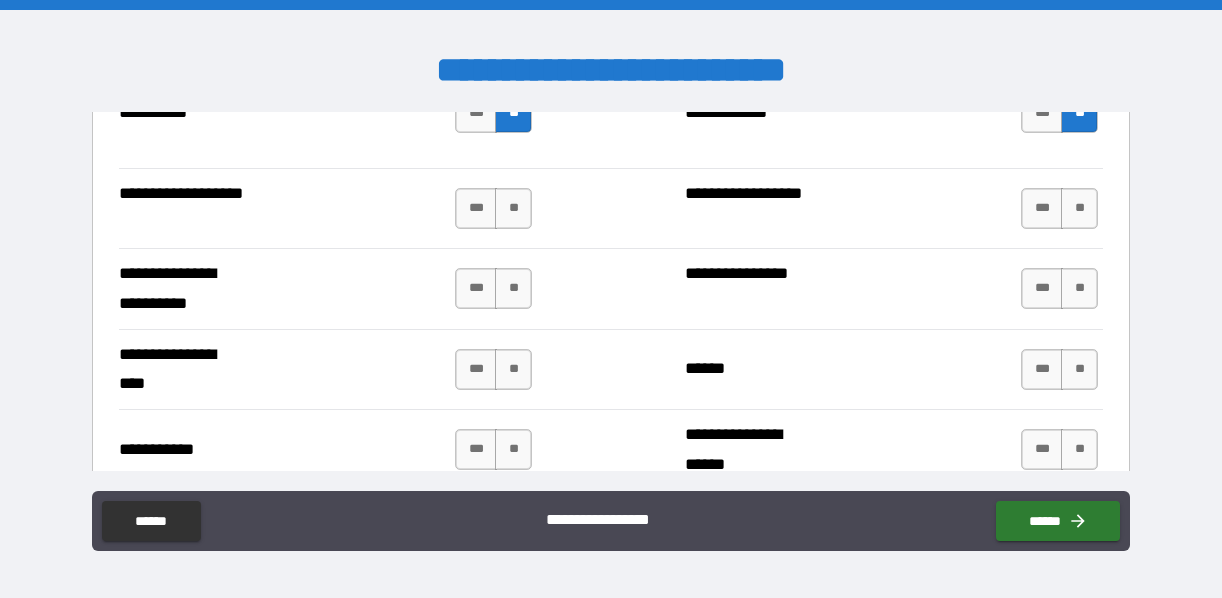 scroll, scrollTop: 4500, scrollLeft: 0, axis: vertical 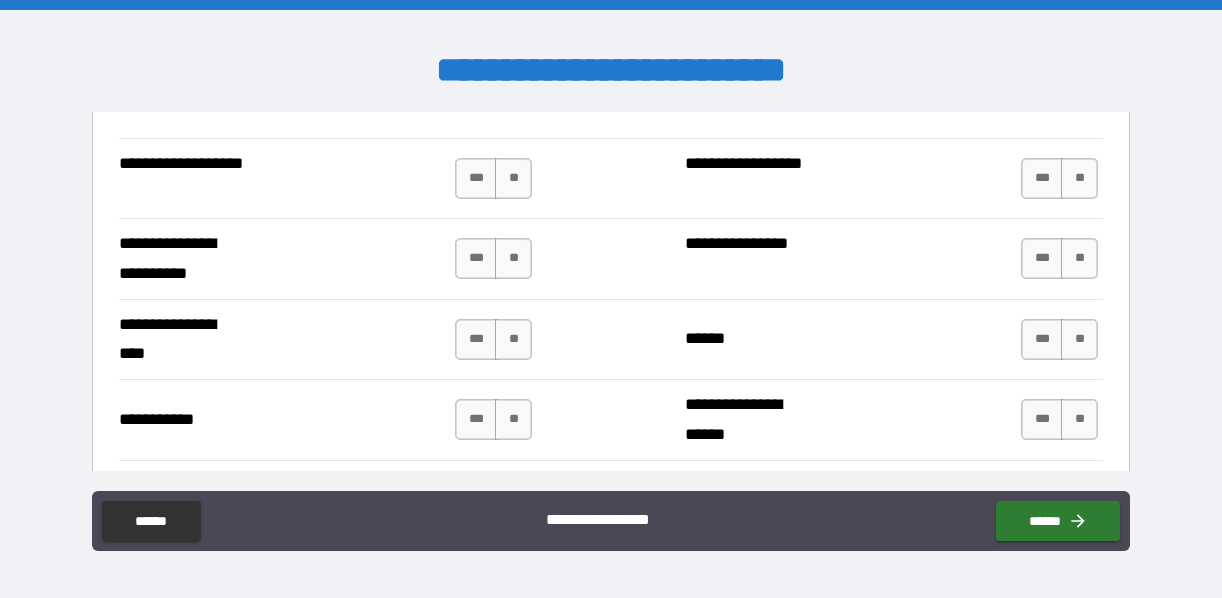 click on "**" at bounding box center (1079, 178) 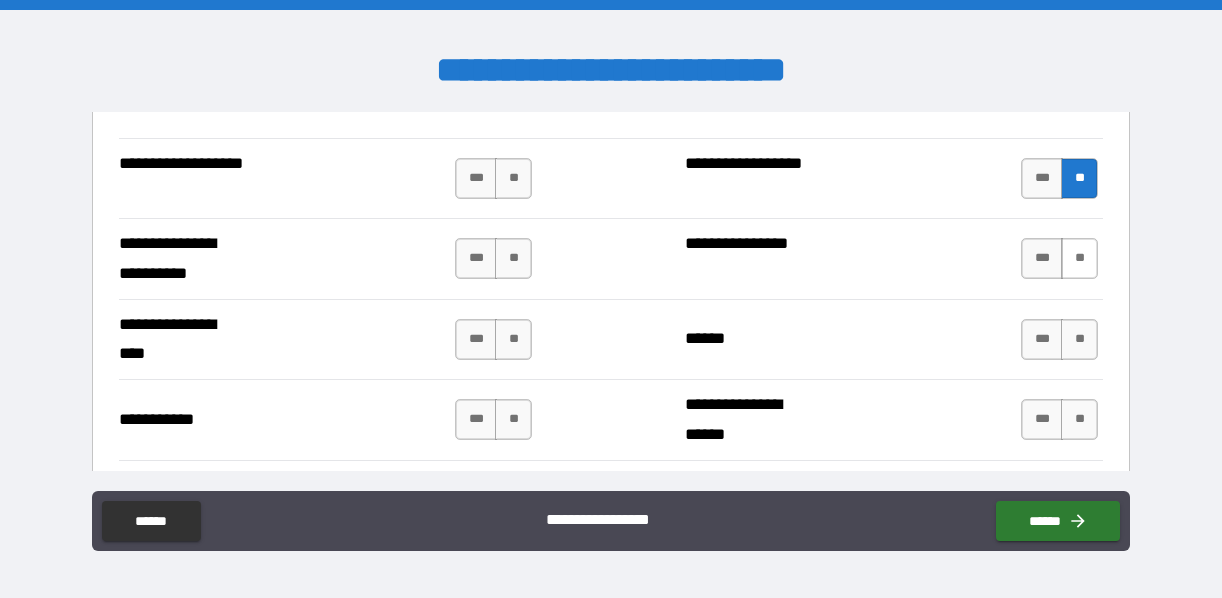 click on "**" at bounding box center (1079, 258) 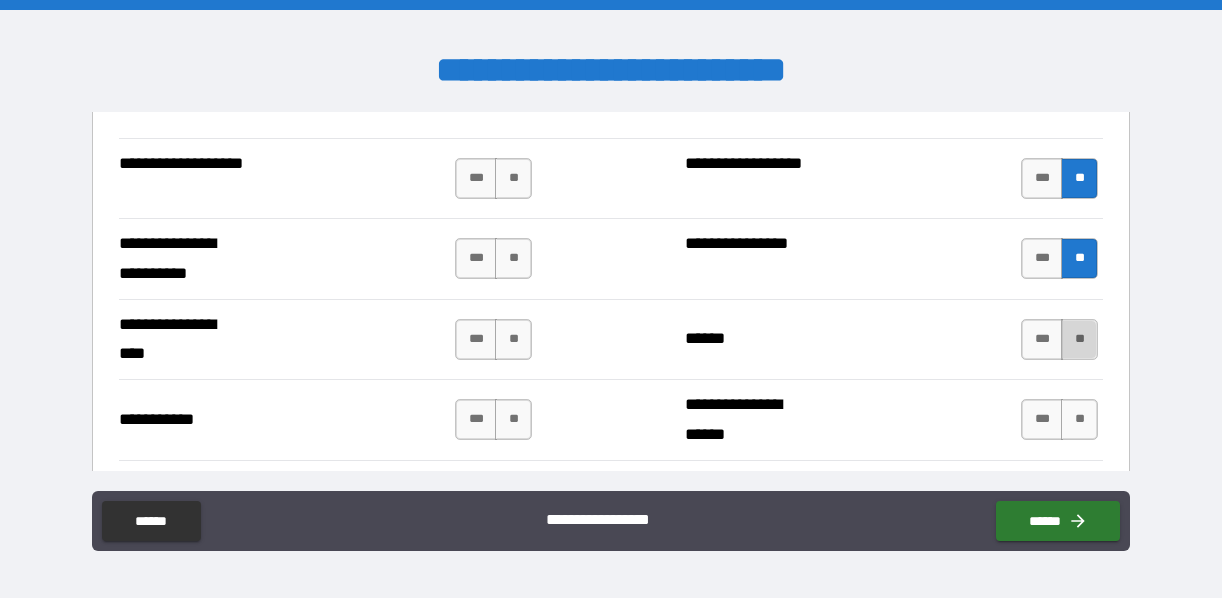 click on "**" at bounding box center [1079, 339] 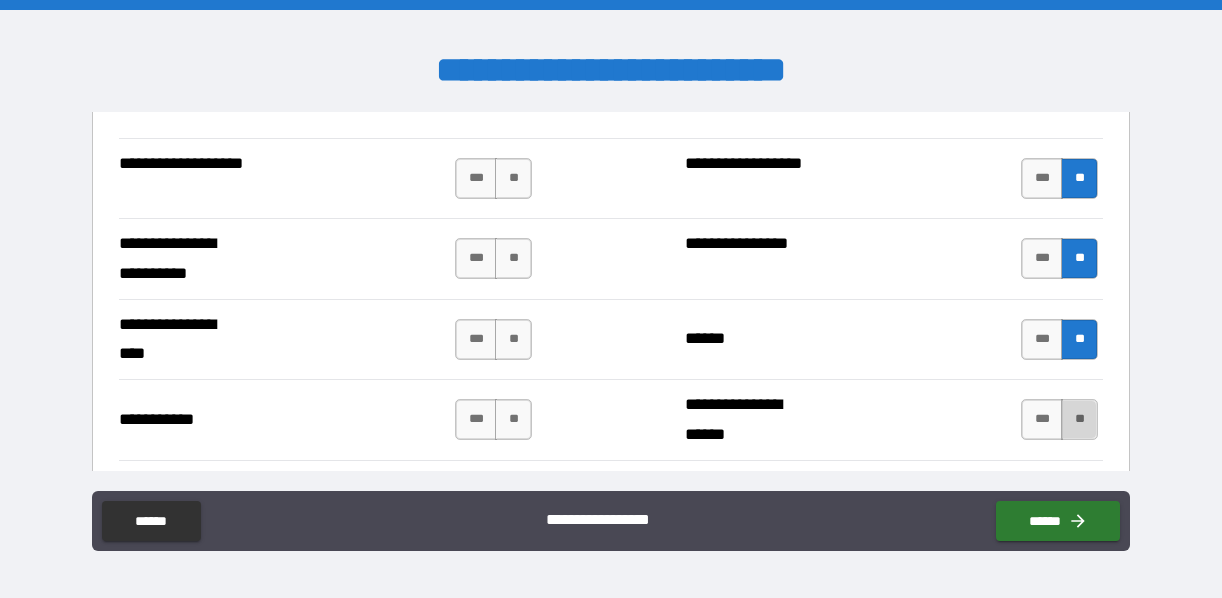 click on "**" at bounding box center [1079, 419] 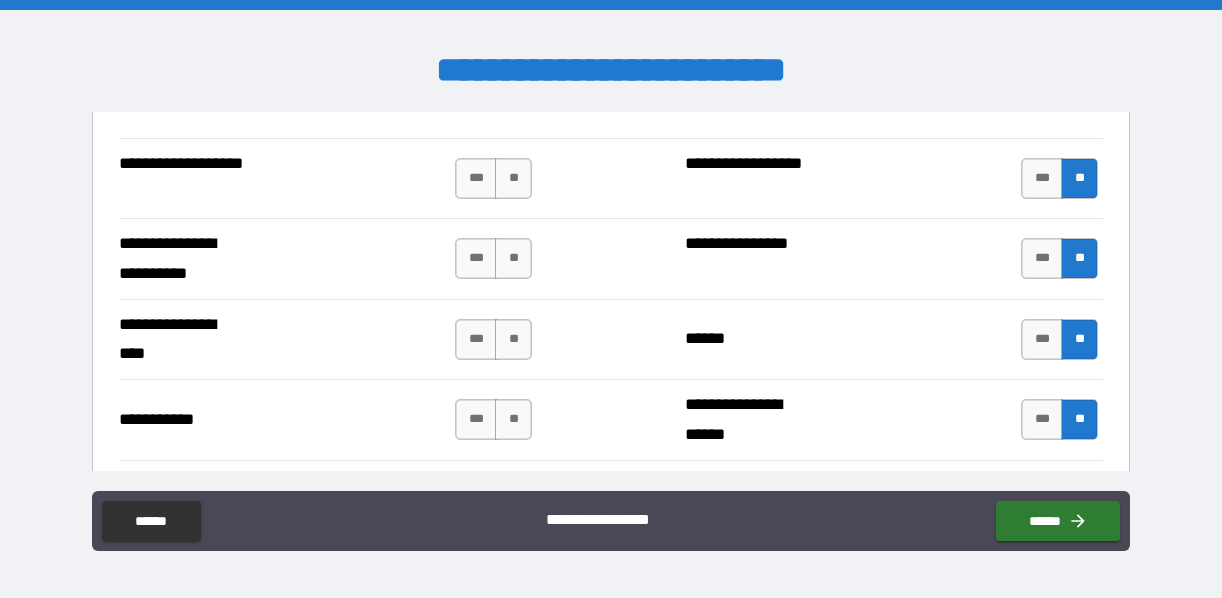 click on "*** **" at bounding box center [496, 419] 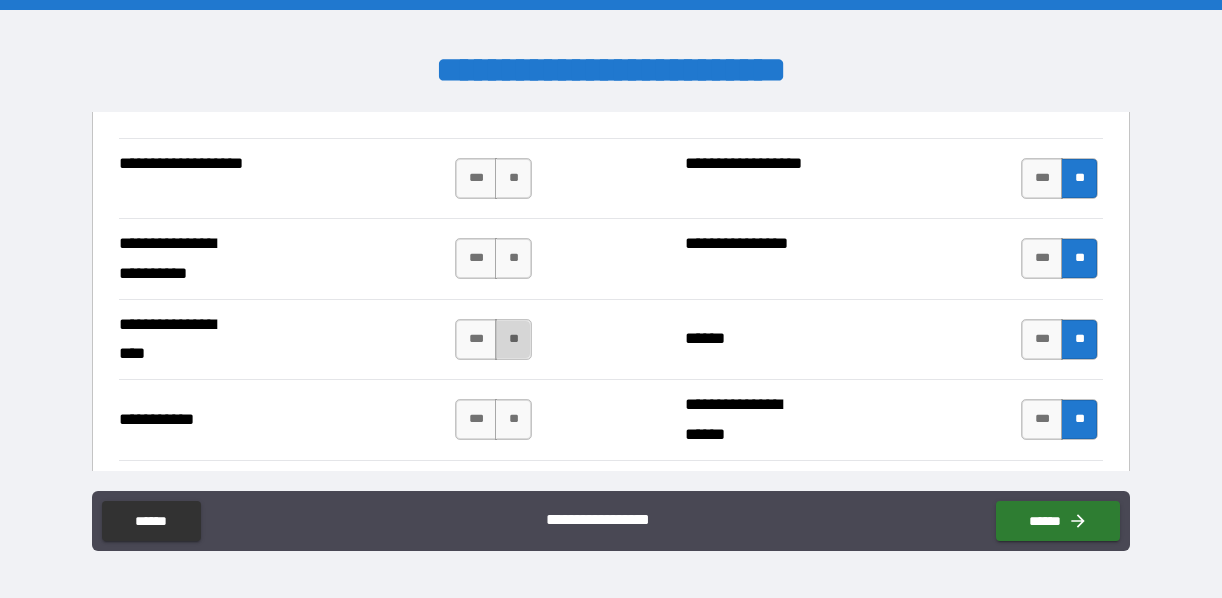 click on "**" at bounding box center [513, 339] 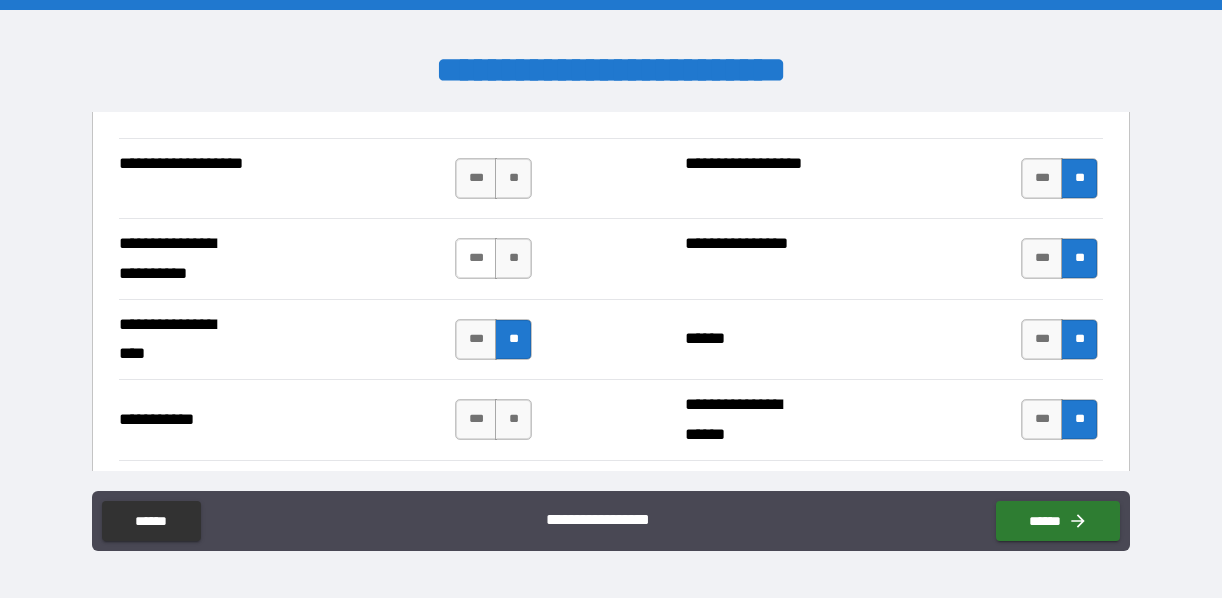 drag, startPoint x: 512, startPoint y: 424, endPoint x: 490, endPoint y: 242, distance: 183.32484 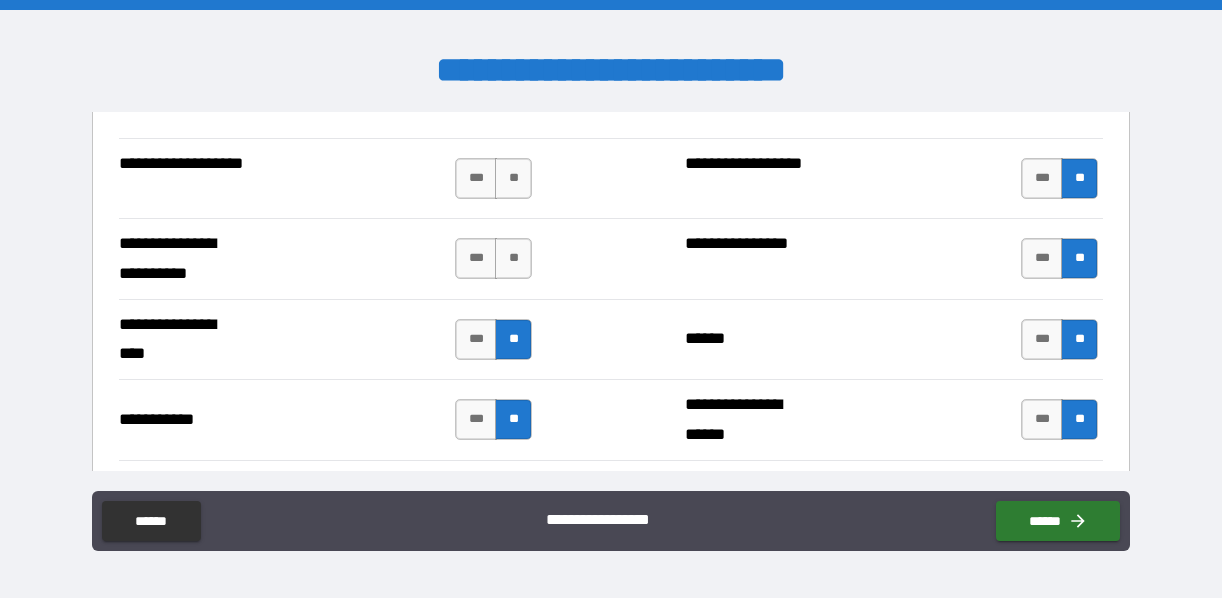 drag, startPoint x: 509, startPoint y: 249, endPoint x: 510, endPoint y: 226, distance: 23.021729 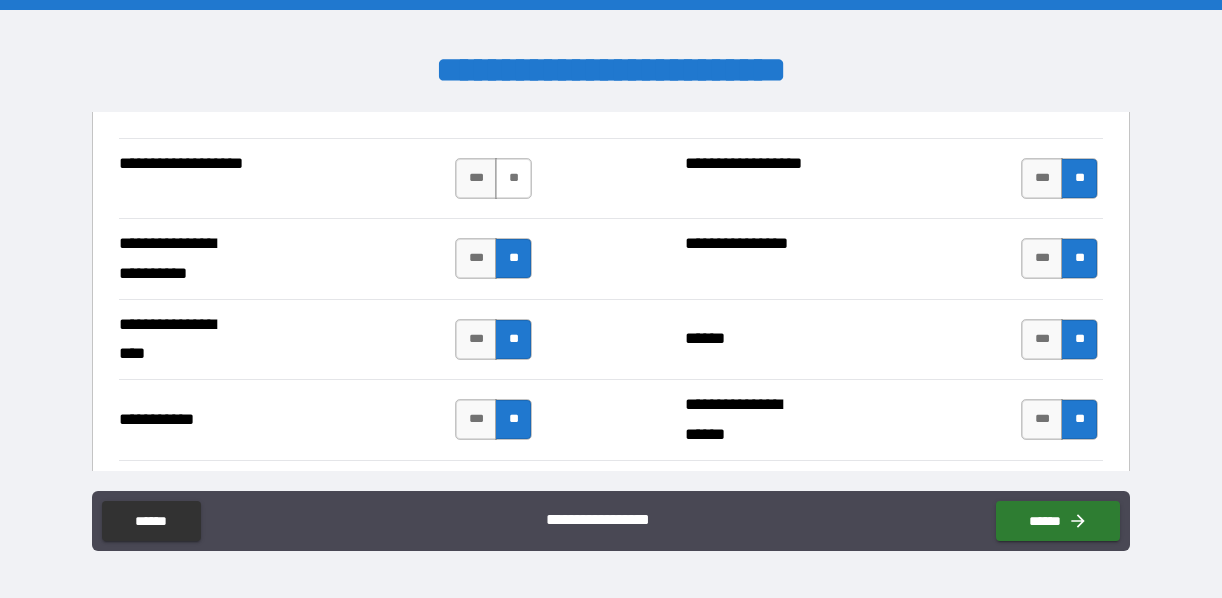 click on "**" at bounding box center (513, 178) 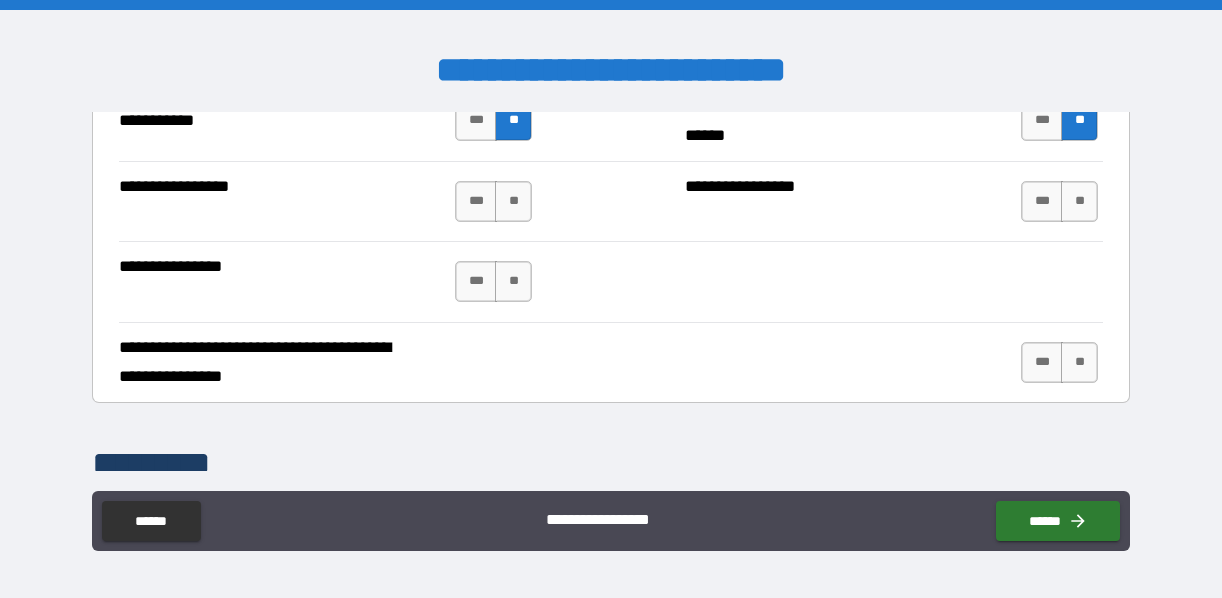 scroll, scrollTop: 4800, scrollLeft: 0, axis: vertical 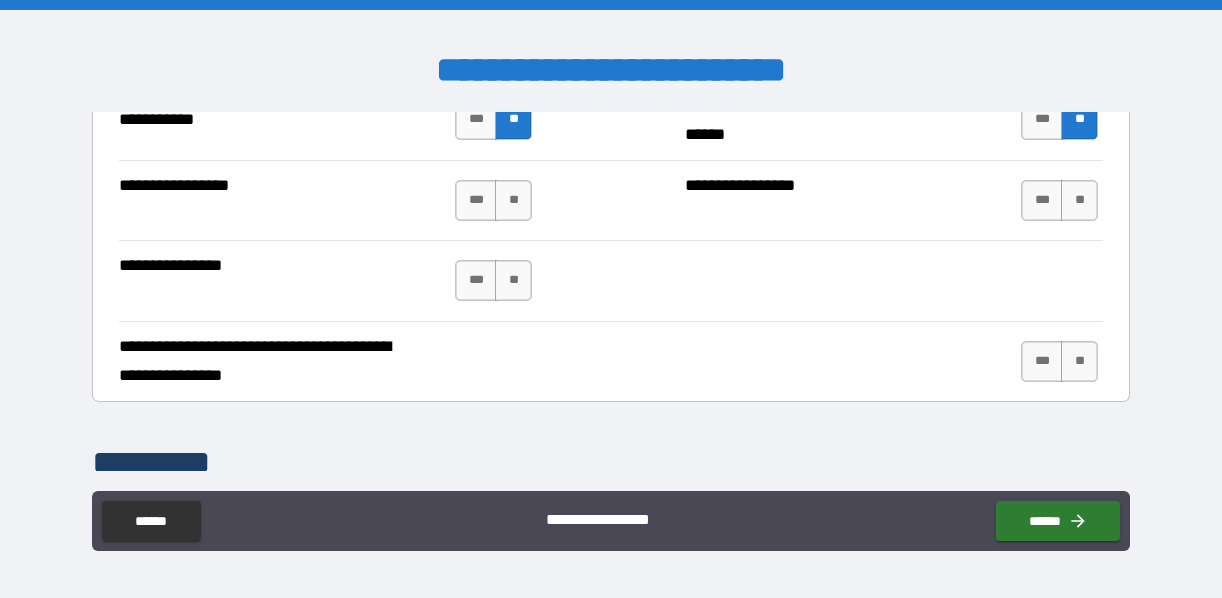 drag, startPoint x: 520, startPoint y: 199, endPoint x: 519, endPoint y: 242, distance: 43.011627 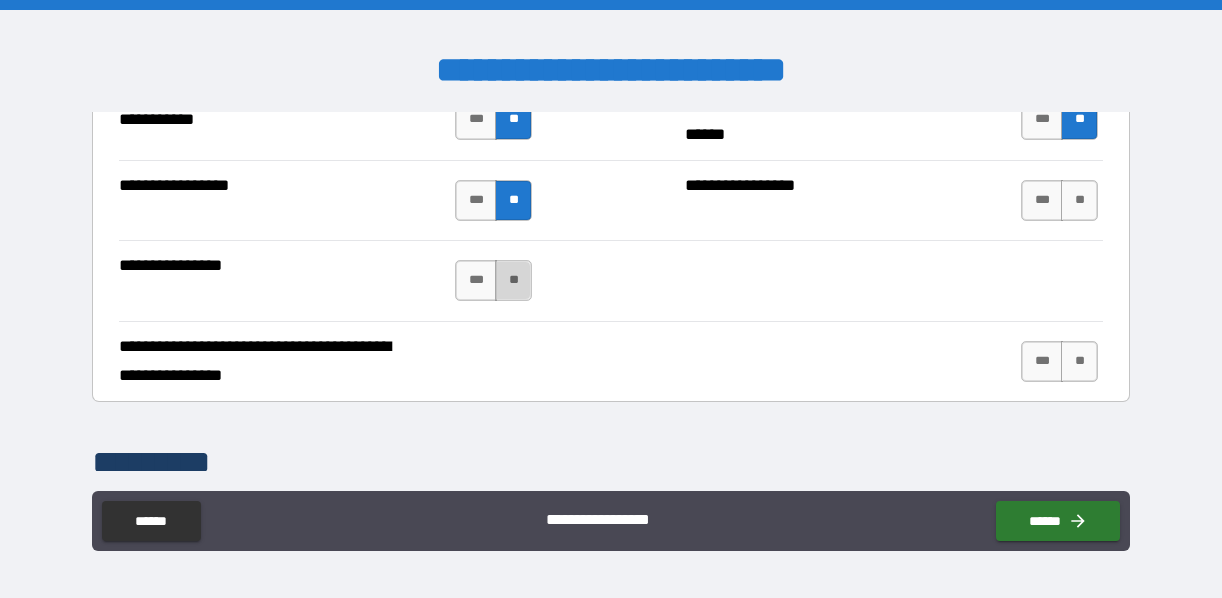 click on "**" at bounding box center [513, 280] 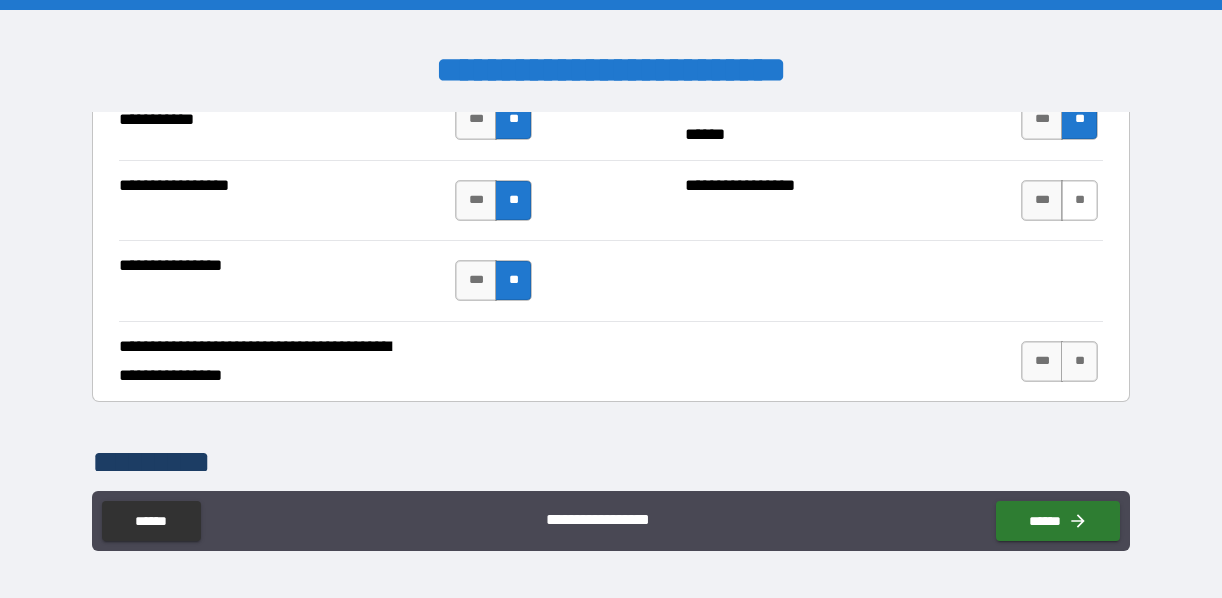 click on "**" at bounding box center [1079, 200] 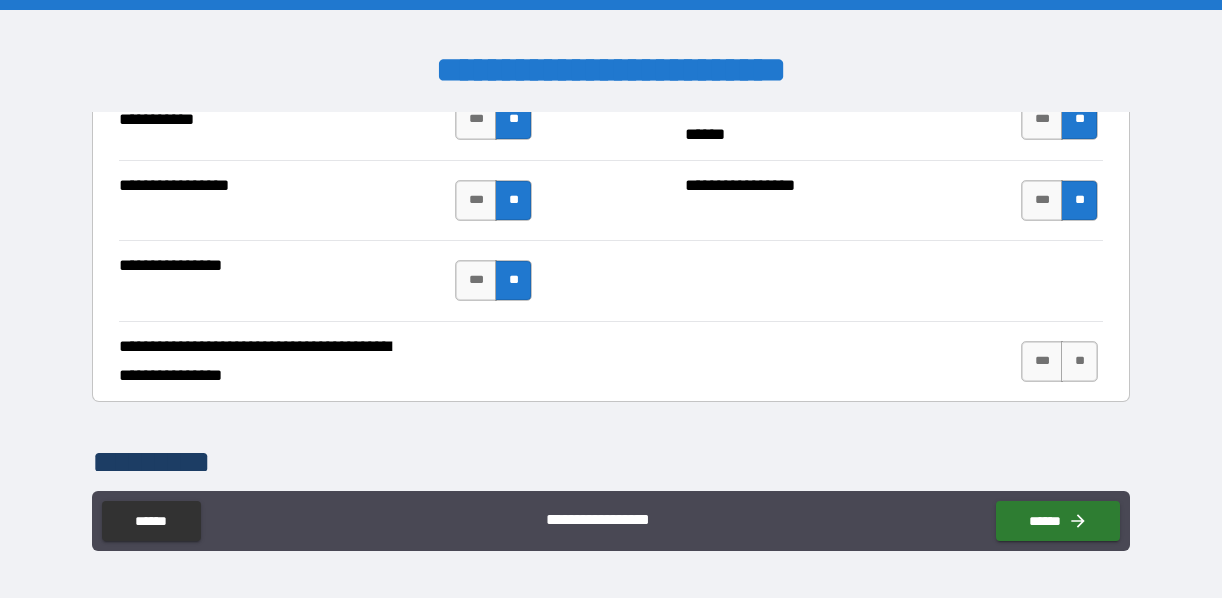 scroll, scrollTop: 5000, scrollLeft: 0, axis: vertical 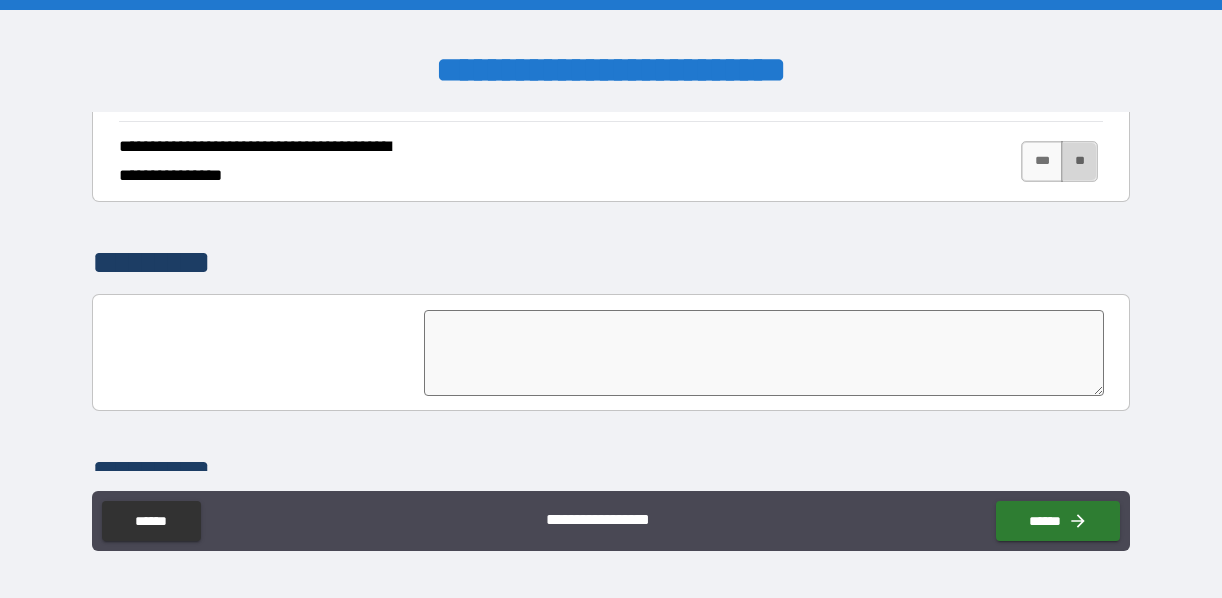 click on "**" at bounding box center [1079, 161] 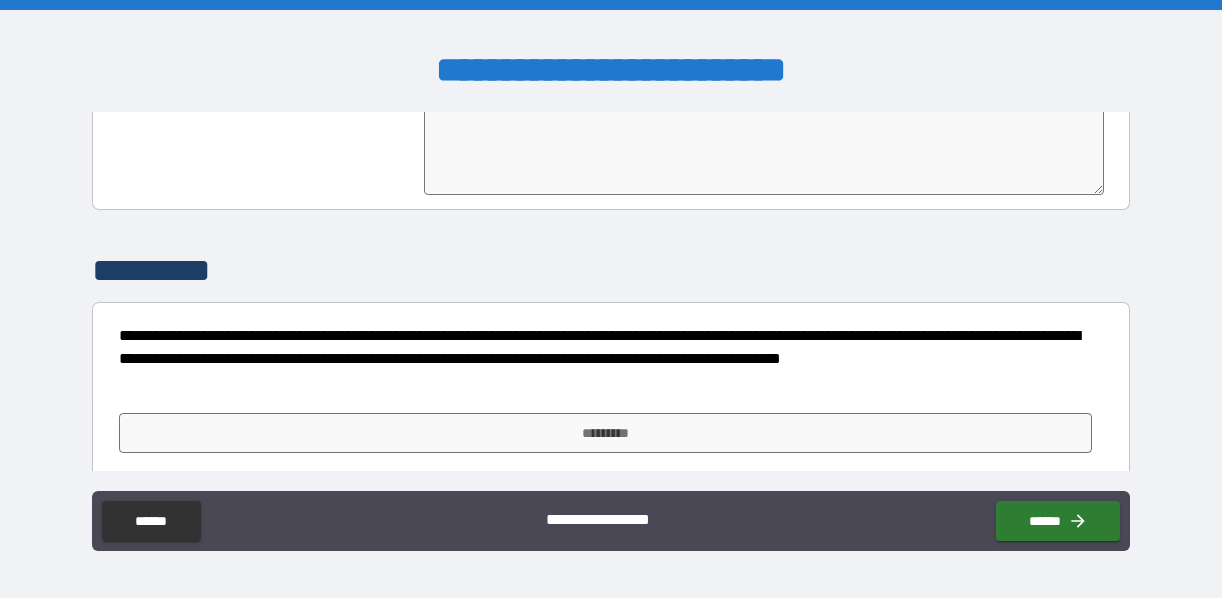 scroll, scrollTop: 5214, scrollLeft: 0, axis: vertical 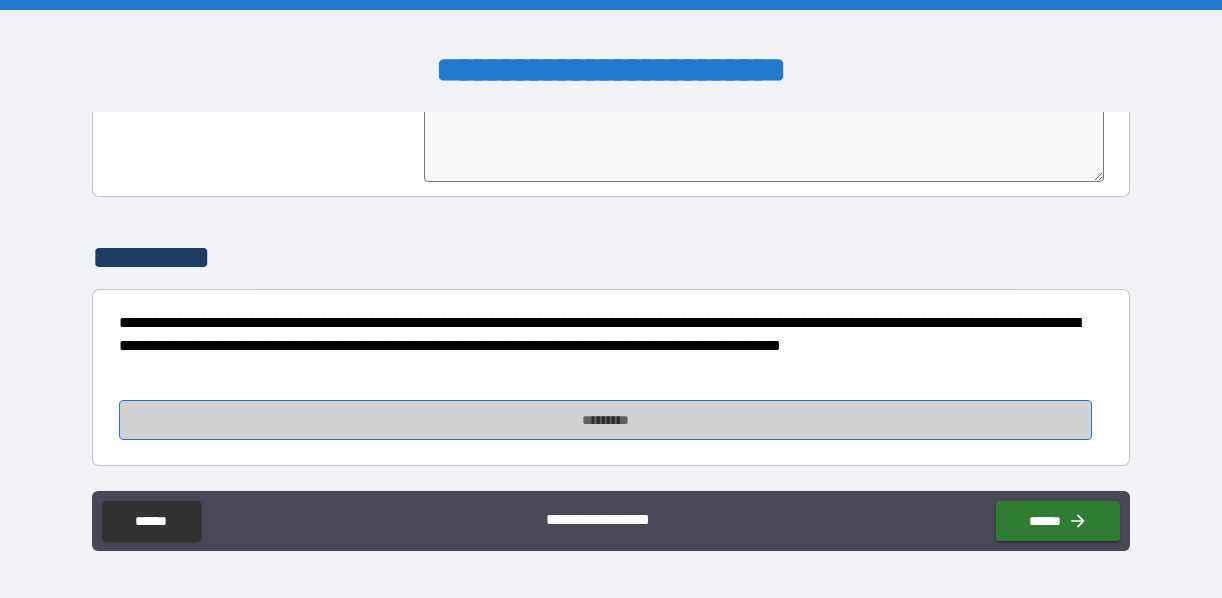click on "*********" at bounding box center [605, 420] 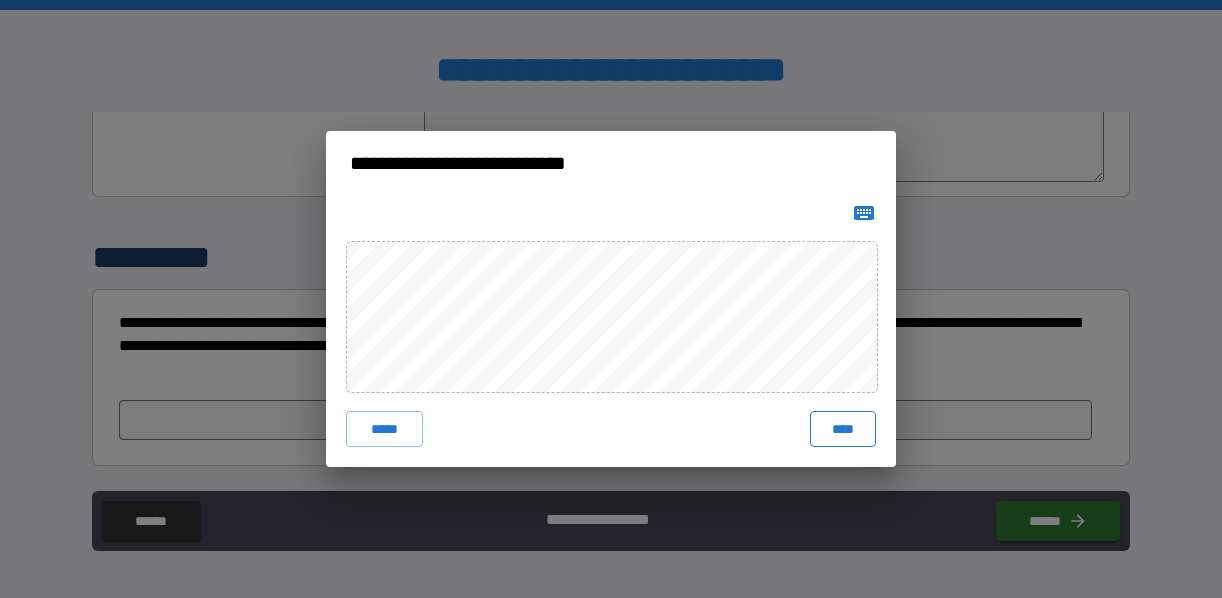 click on "****" at bounding box center [843, 429] 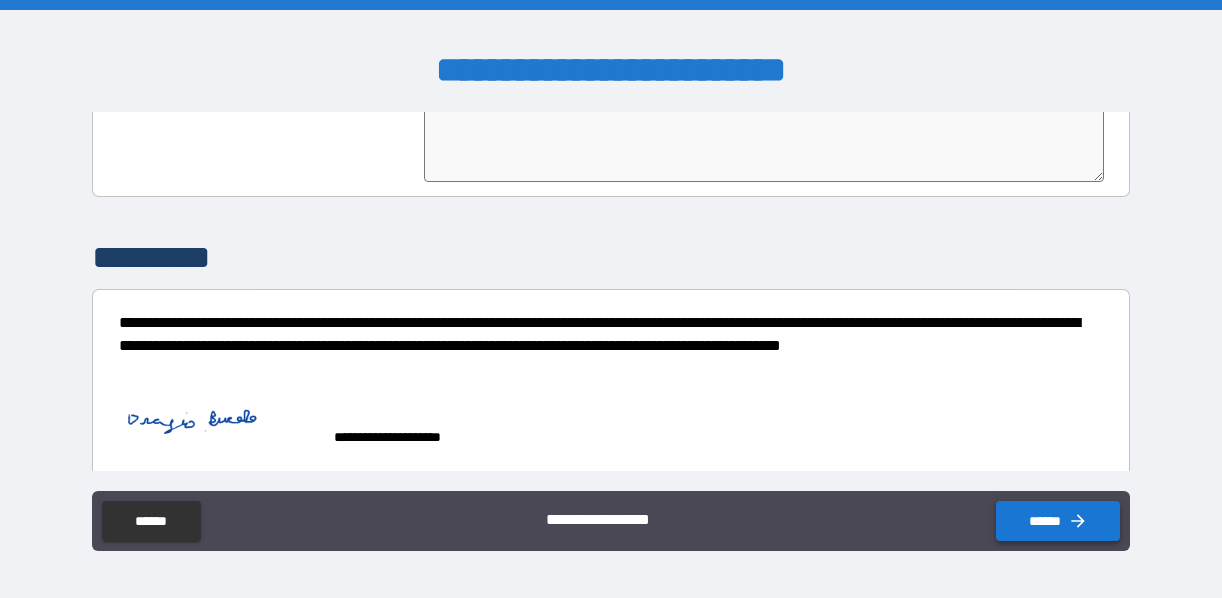click on "******" at bounding box center [1058, 521] 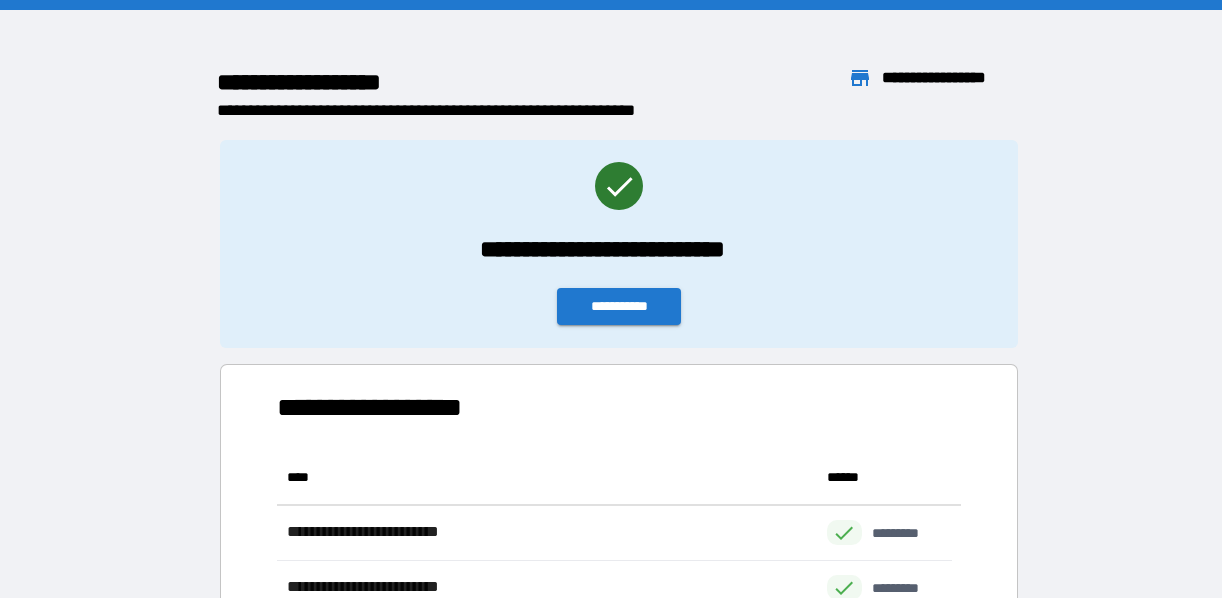 scroll, scrollTop: 16, scrollLeft: 16, axis: both 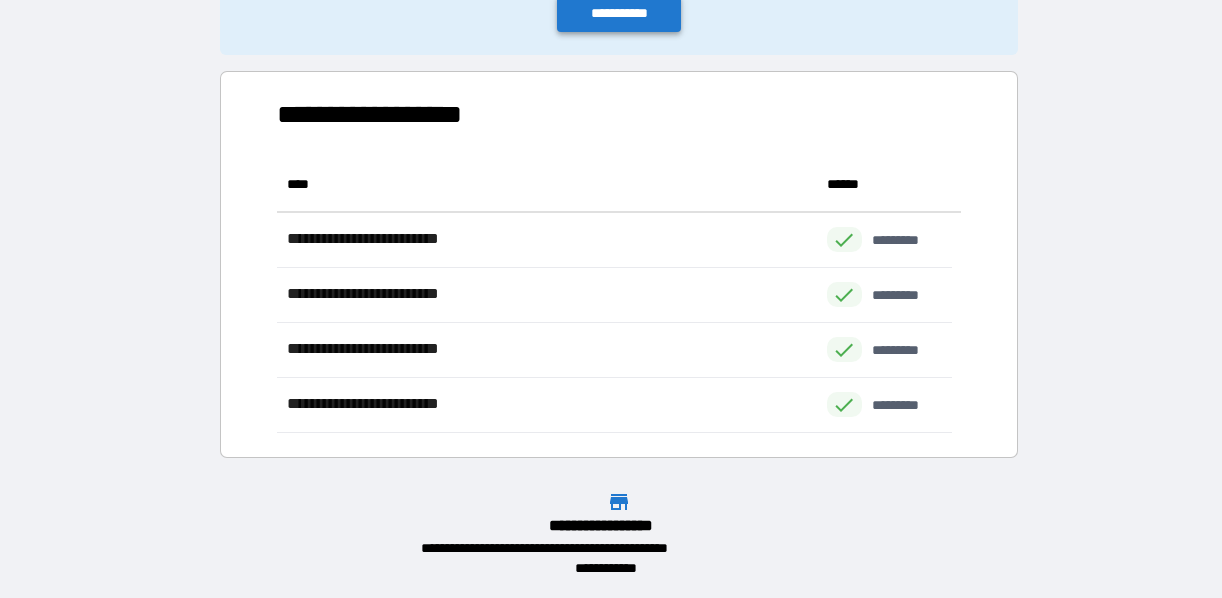 click on "**********" at bounding box center [619, 13] 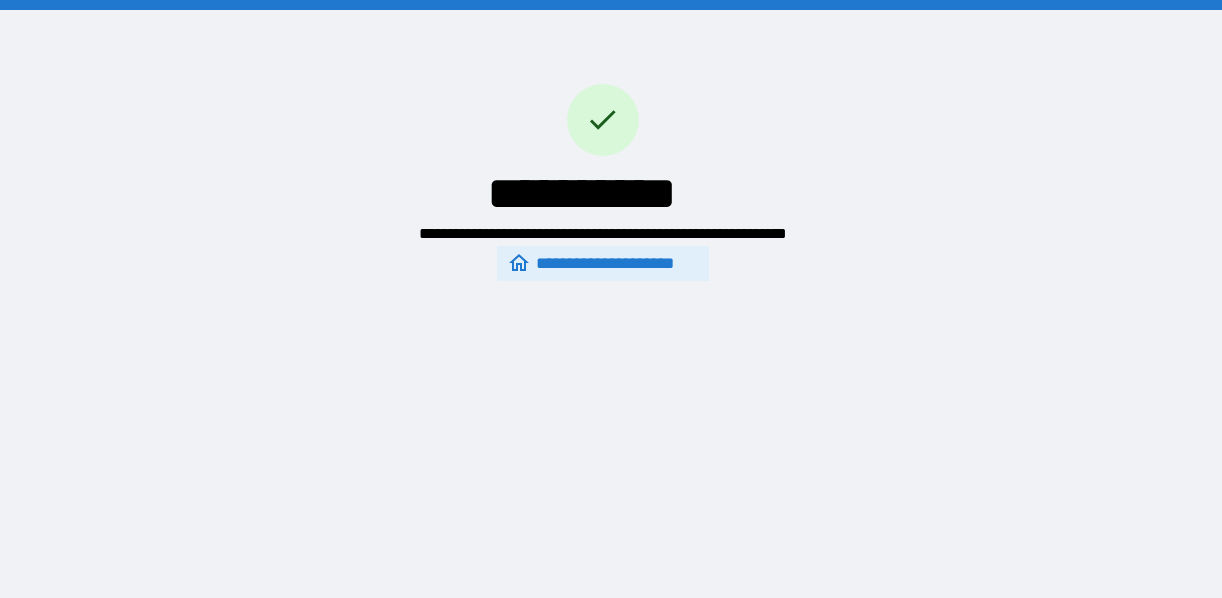 scroll, scrollTop: 0, scrollLeft: 0, axis: both 